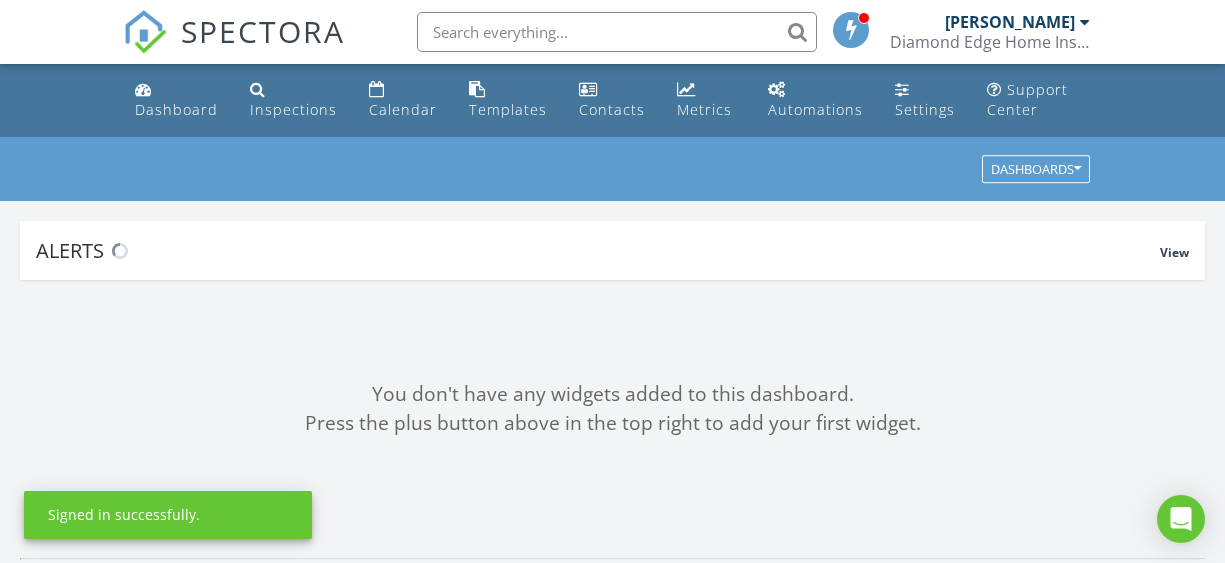 scroll, scrollTop: 0, scrollLeft: 0, axis: both 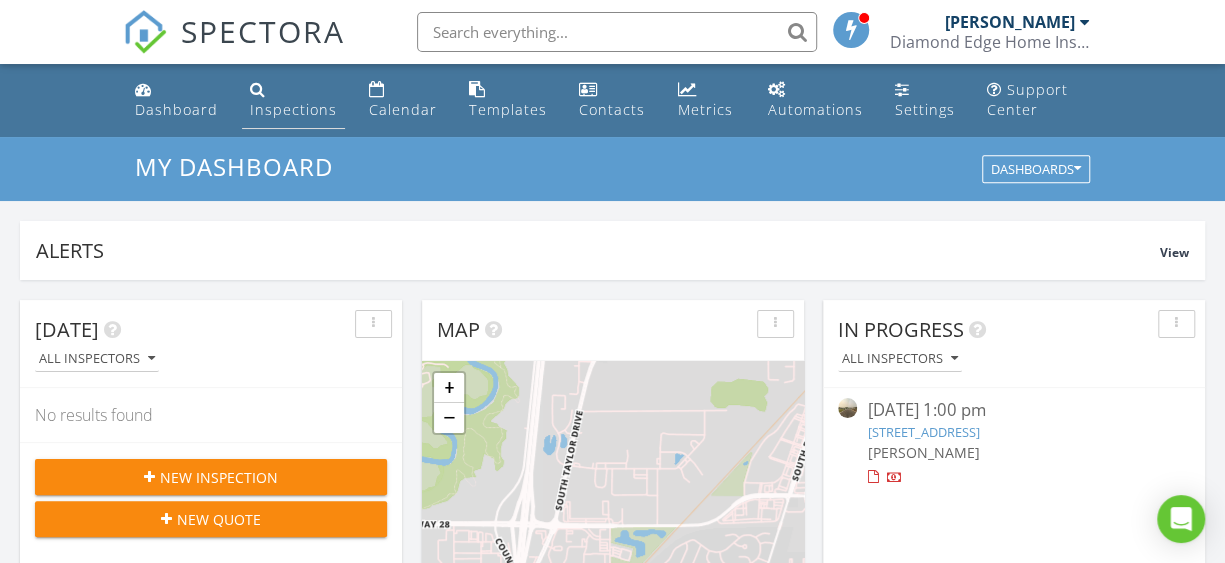 click on "Inspections" at bounding box center [293, 109] 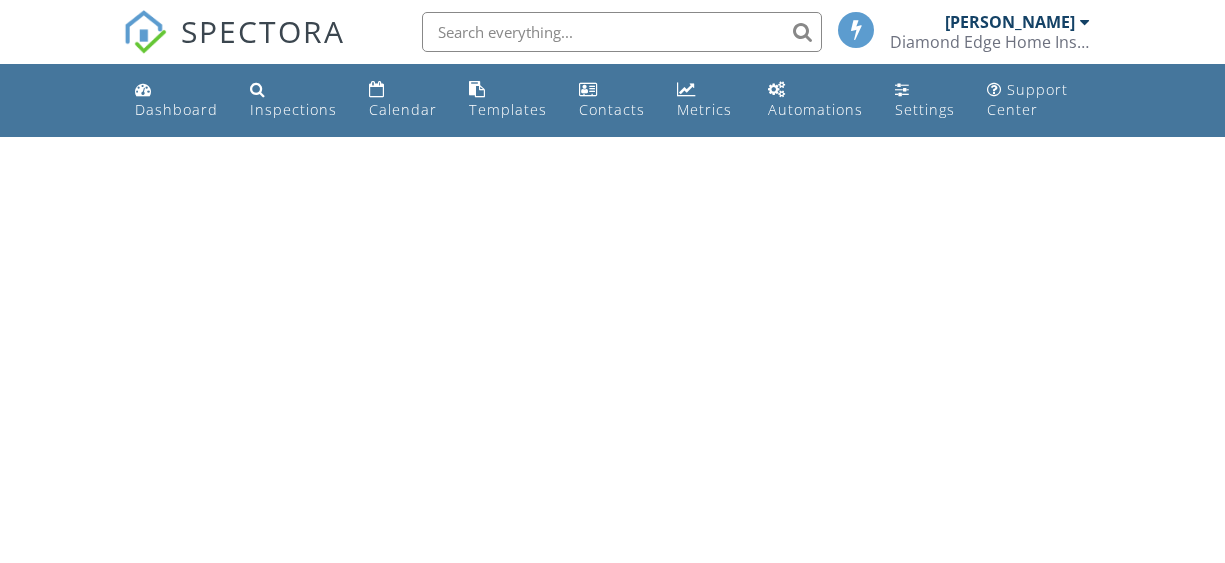 scroll, scrollTop: 0, scrollLeft: 0, axis: both 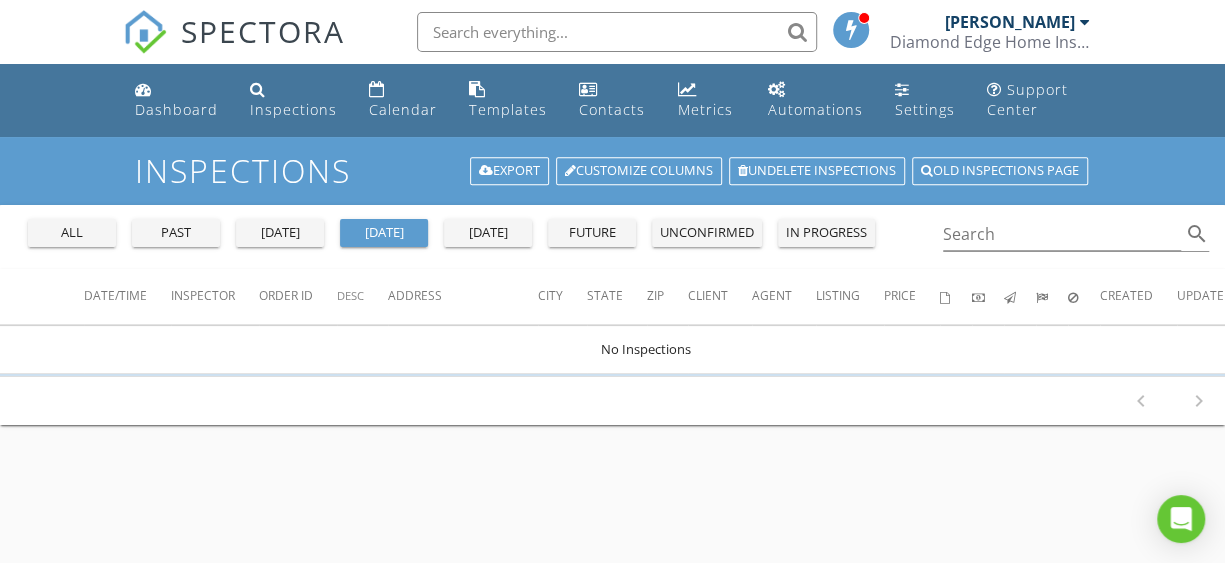 click on "past" at bounding box center (176, 233) 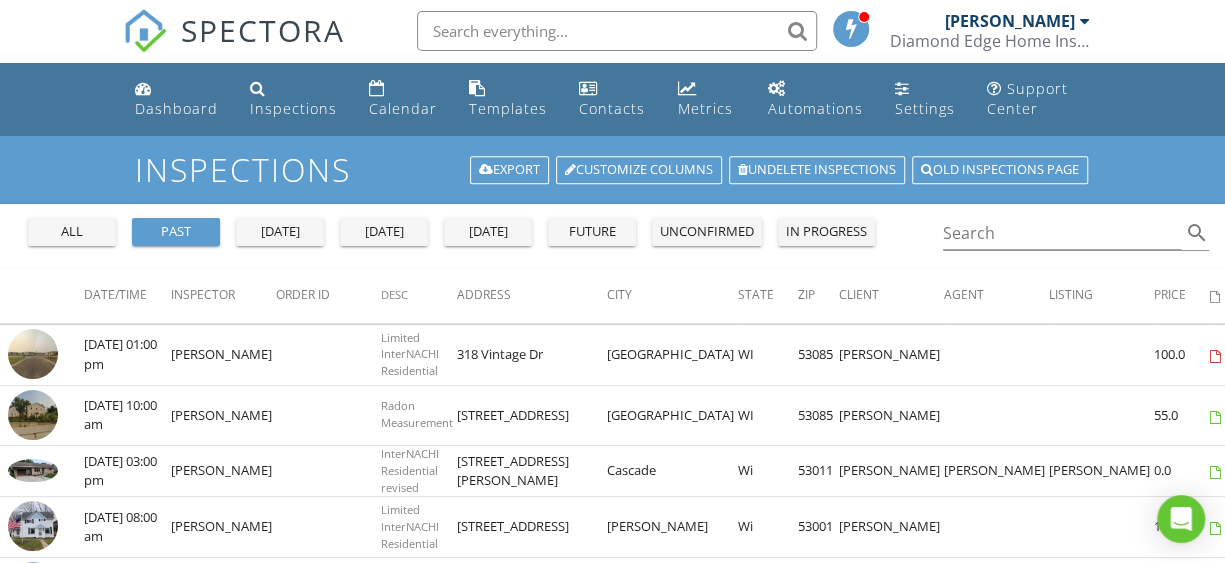scroll, scrollTop: 0, scrollLeft: 0, axis: both 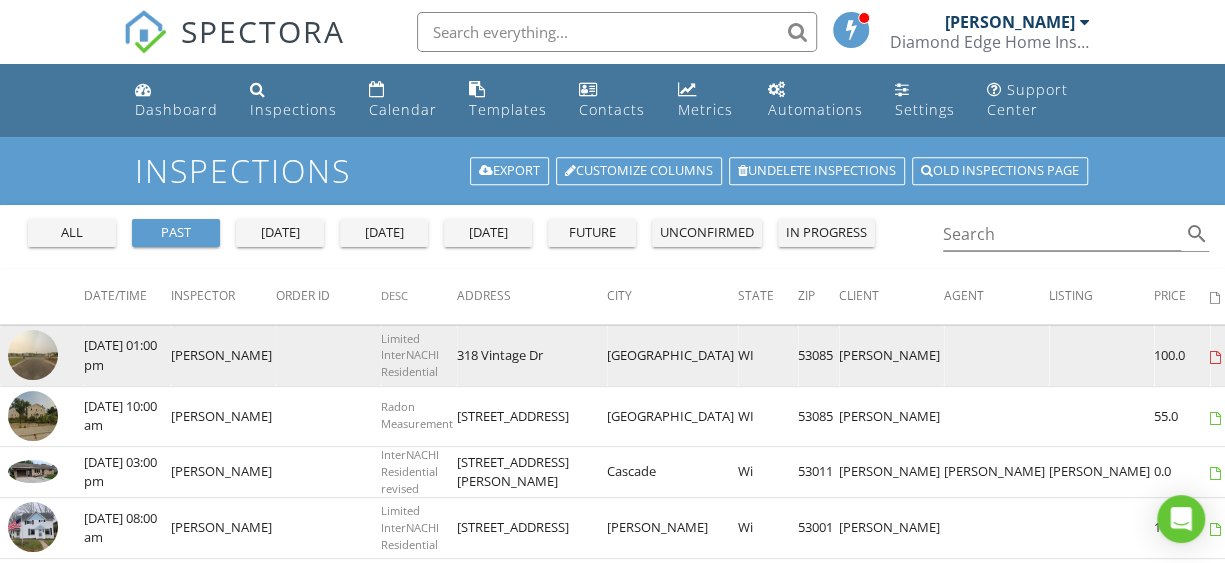 click at bounding box center [33, 355] 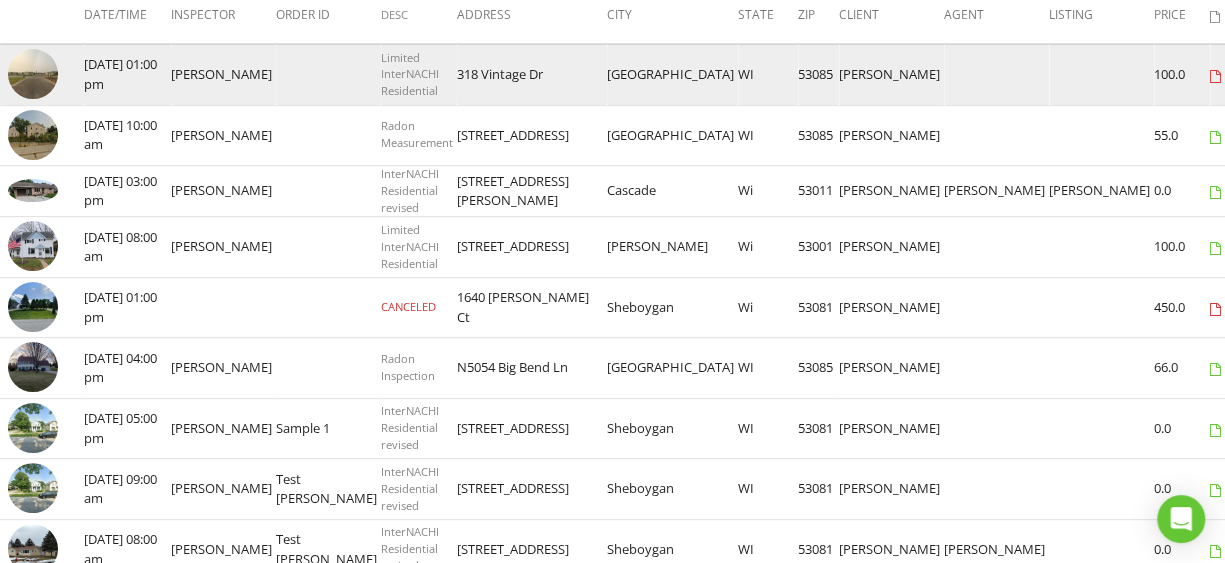 scroll, scrollTop: 0, scrollLeft: 0, axis: both 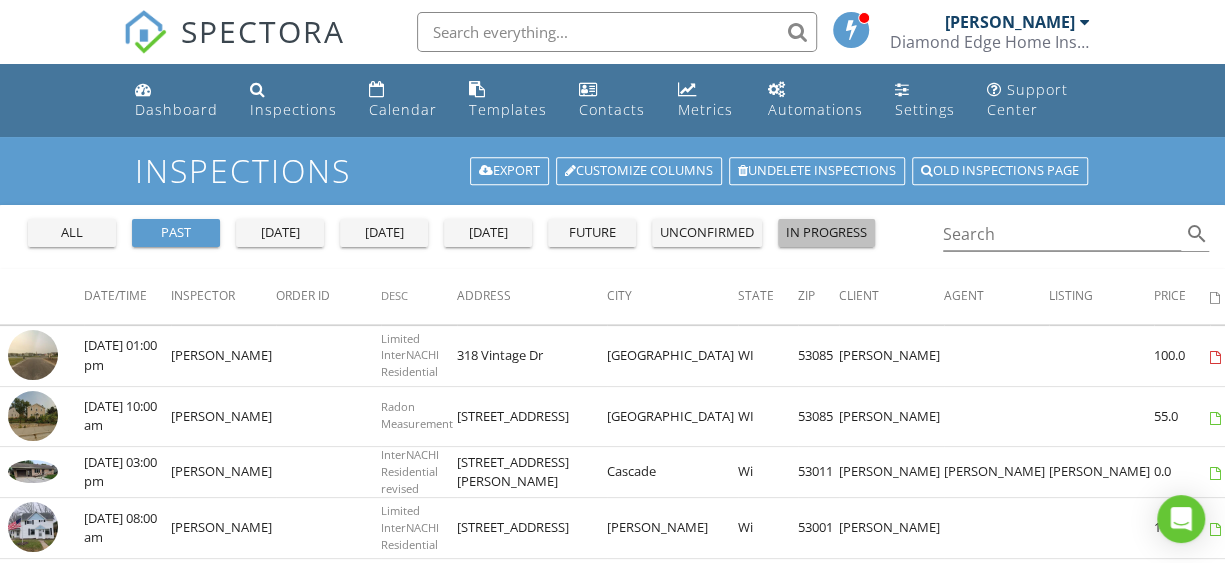 click on "in progress" at bounding box center [826, 233] 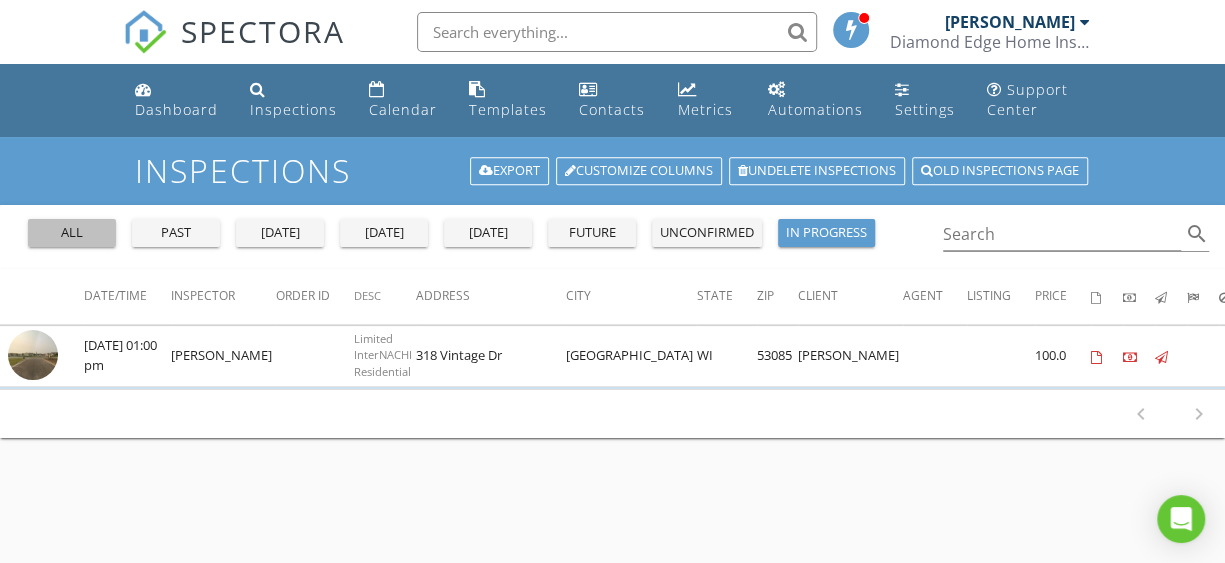 click on "all" at bounding box center [72, 233] 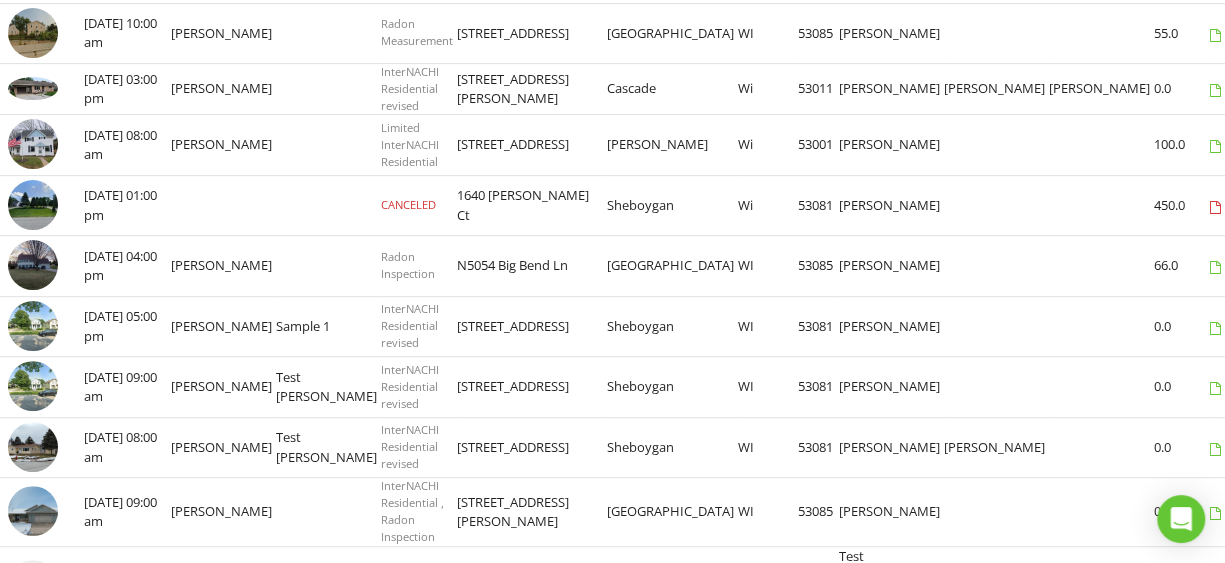 scroll, scrollTop: 0, scrollLeft: 0, axis: both 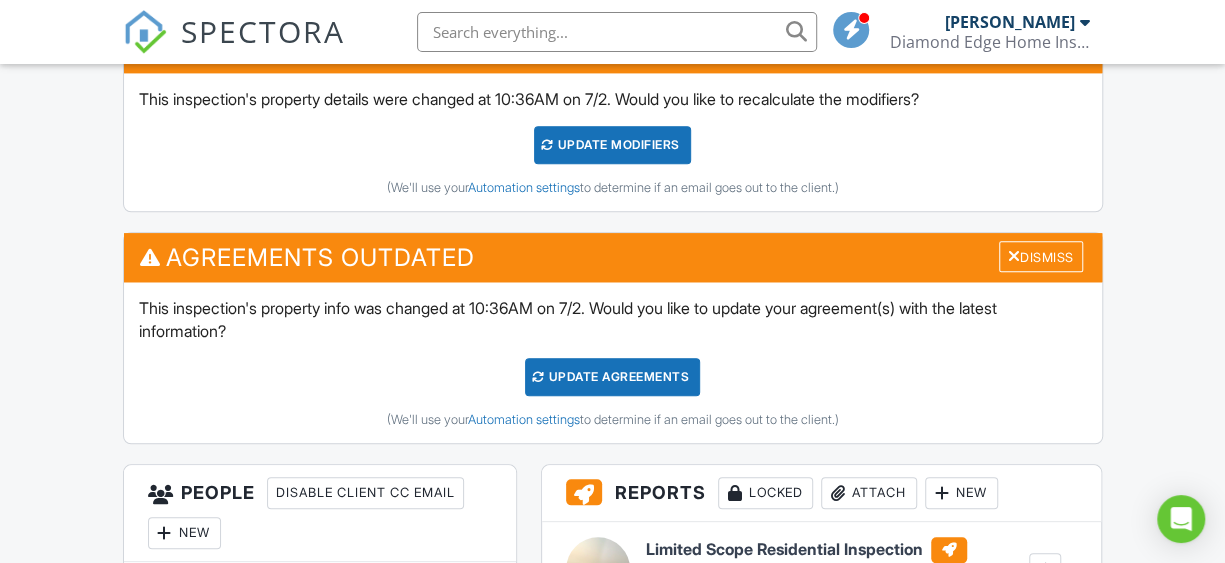 click on "Update Agreements" at bounding box center [612, 377] 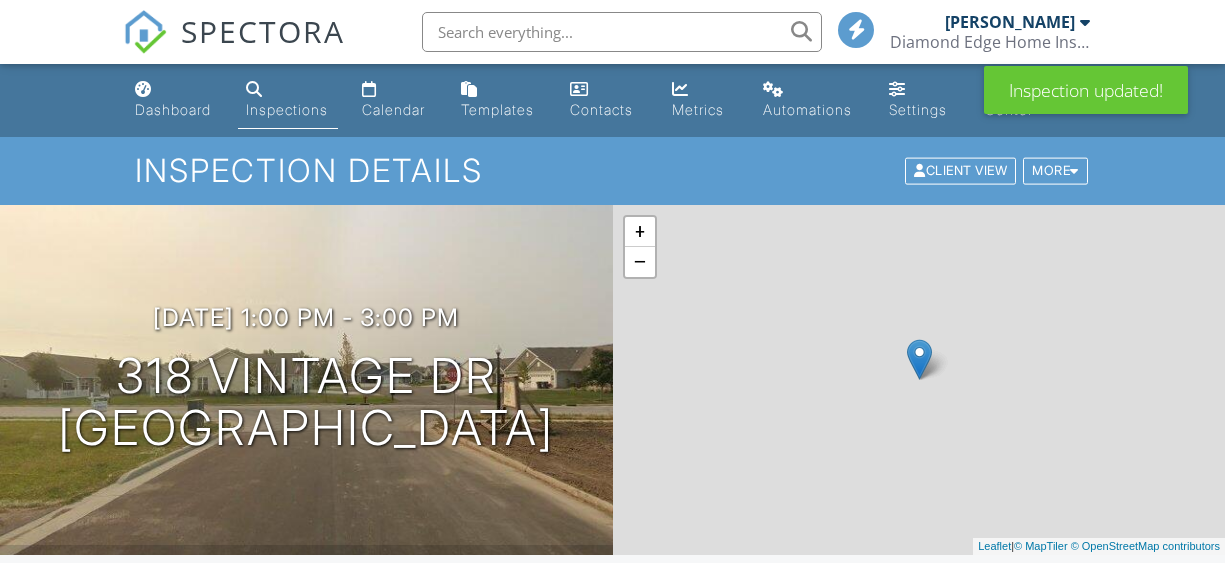 scroll, scrollTop: 0, scrollLeft: 0, axis: both 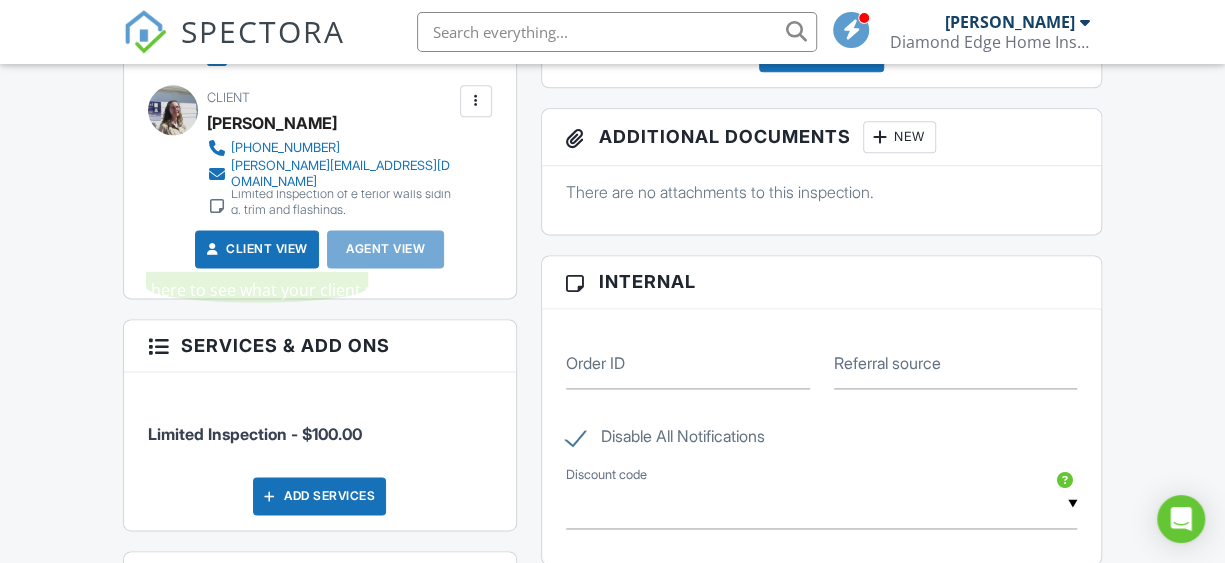 click on "Client View" at bounding box center [255, 249] 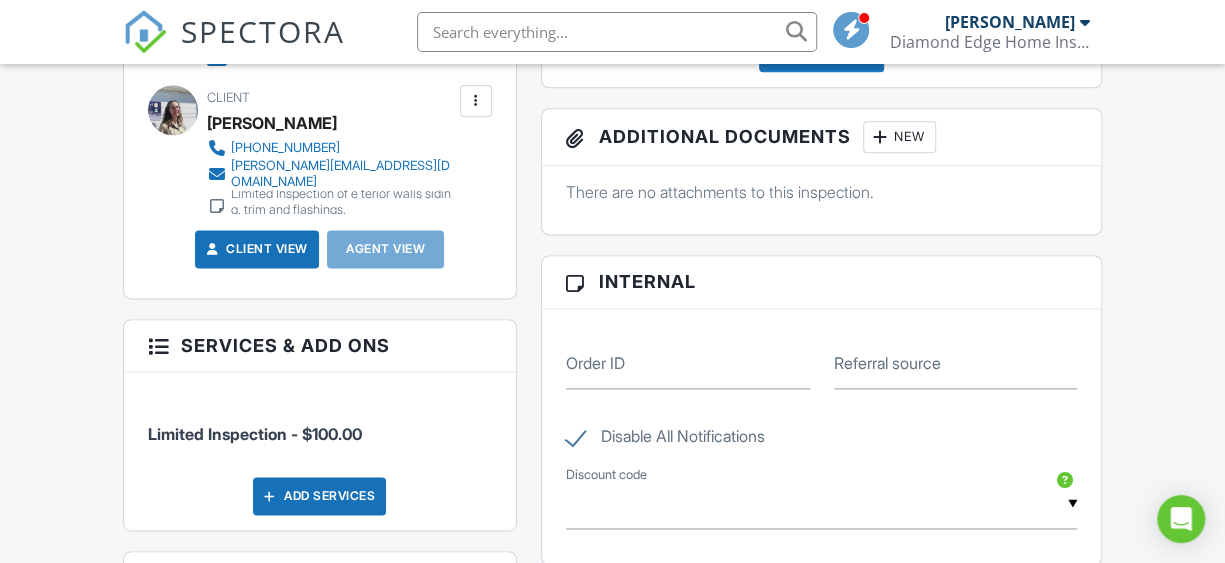 click at bounding box center [476, 101] 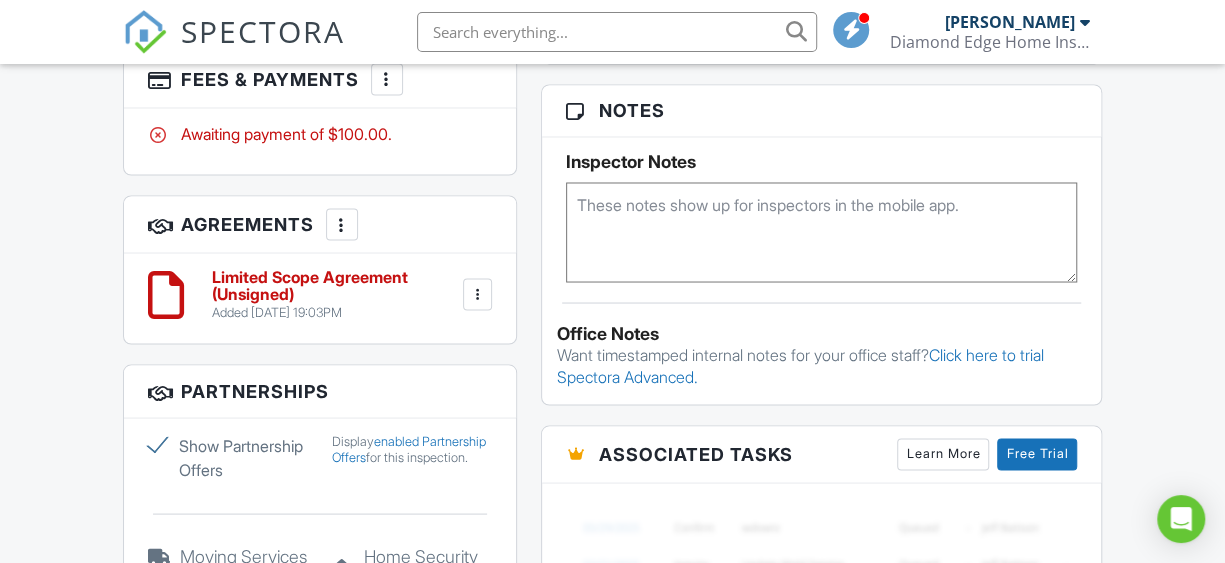 scroll, scrollTop: 1733, scrollLeft: 0, axis: vertical 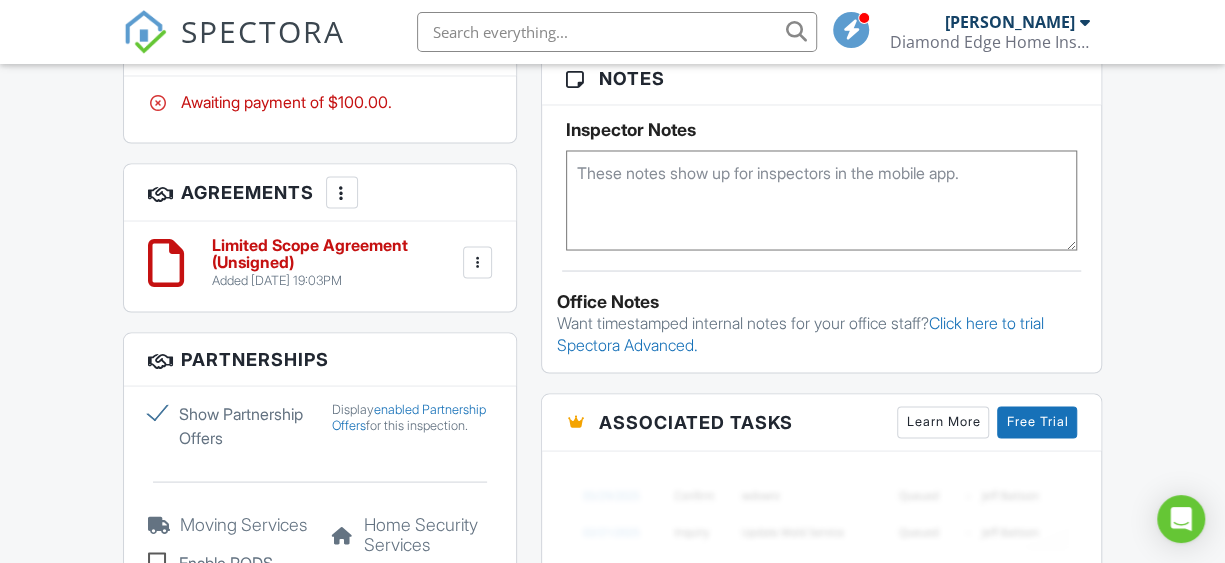 click at bounding box center (166, 262) 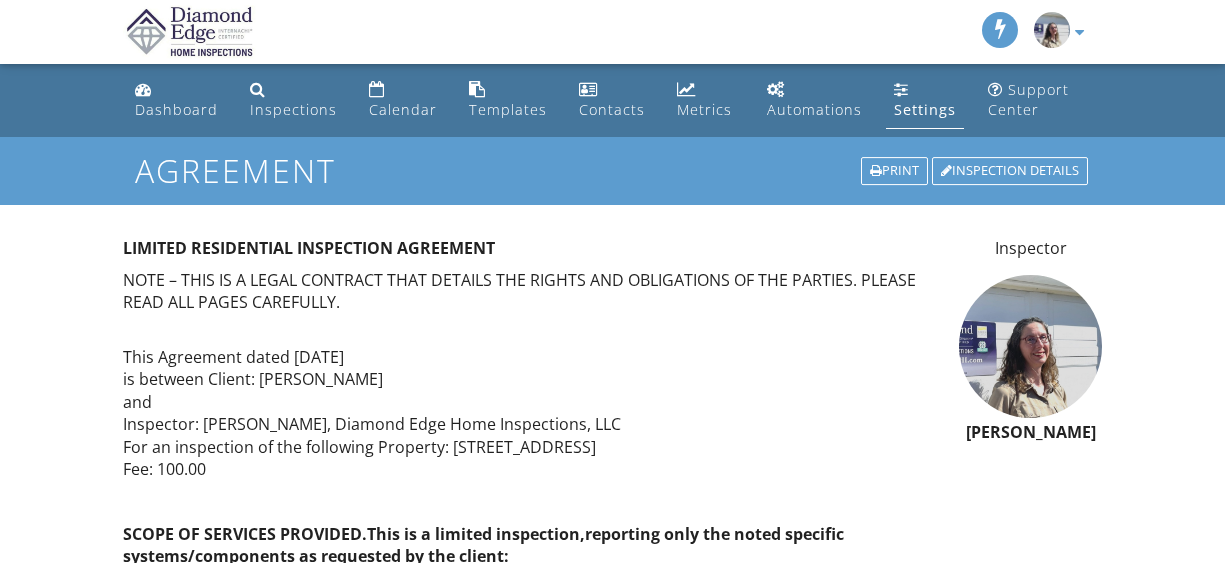 scroll, scrollTop: 0, scrollLeft: 0, axis: both 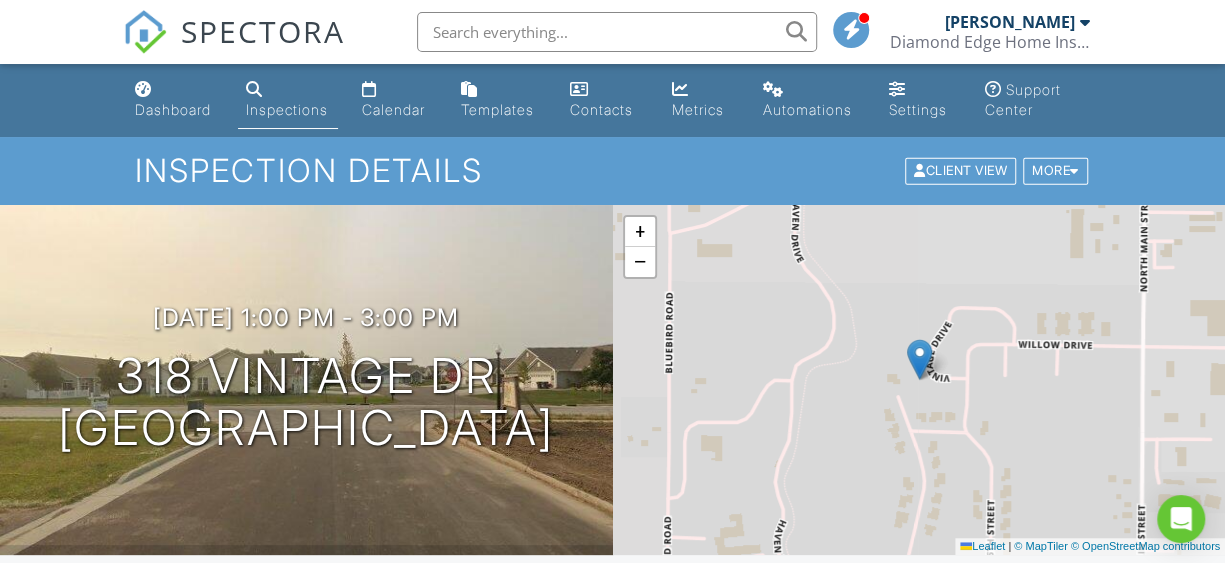 click on "Automations" at bounding box center (807, 109) 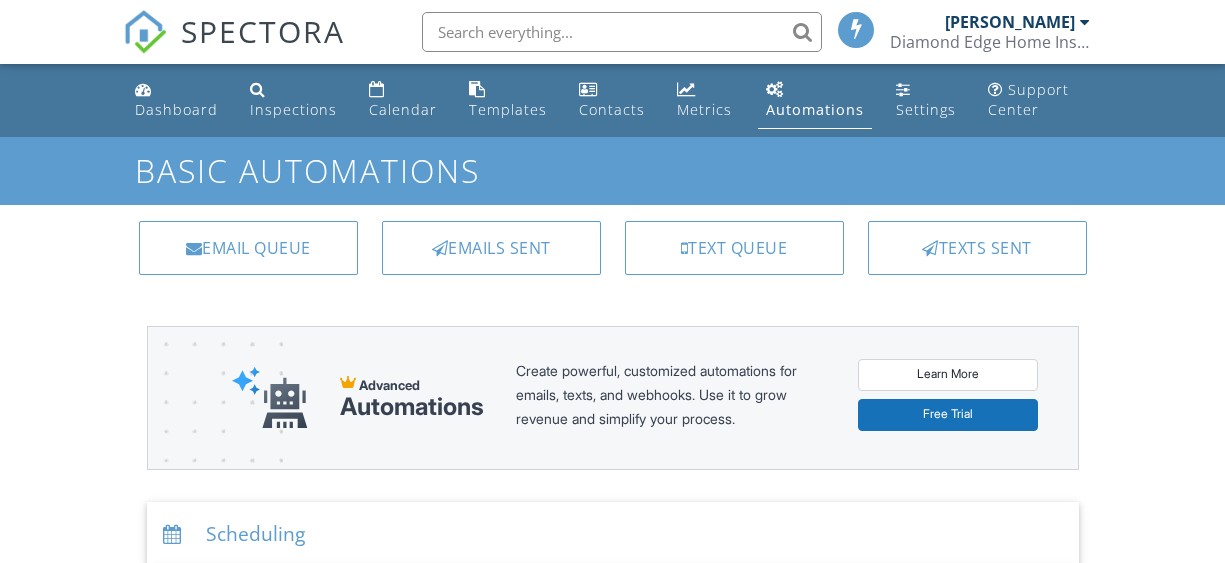 scroll, scrollTop: 0, scrollLeft: 0, axis: both 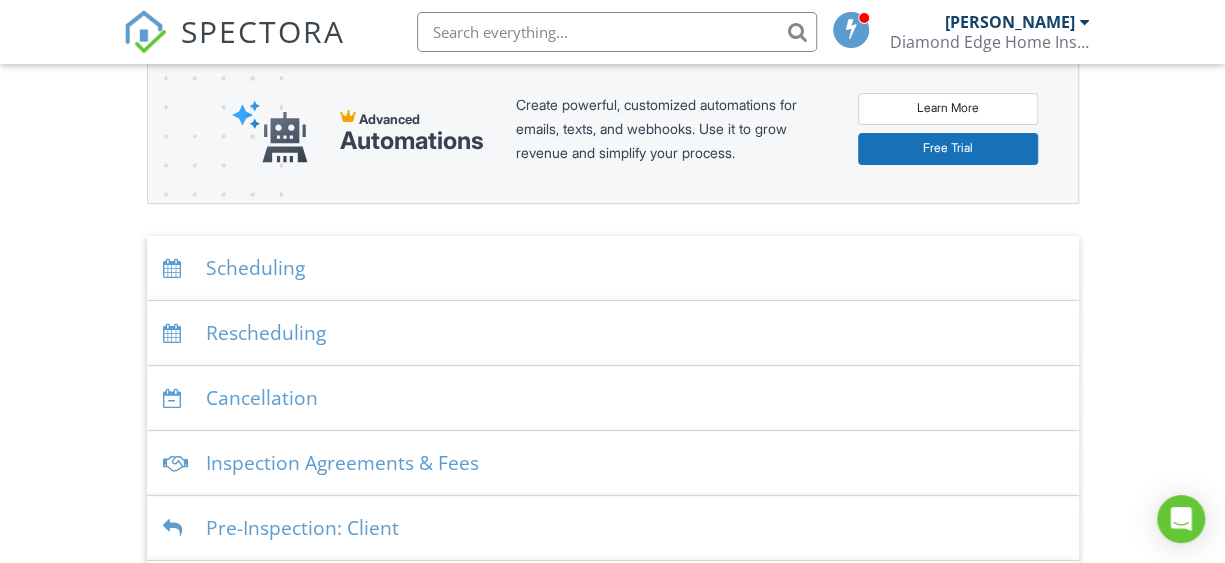 click on "Scheduling" at bounding box center [613, 268] 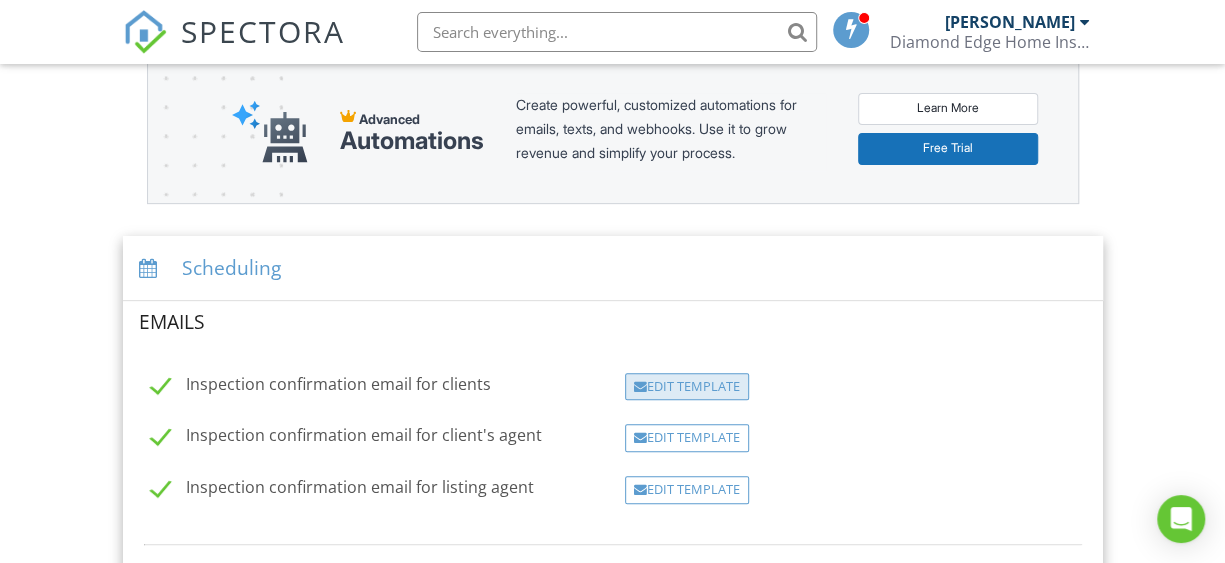 click on "Edit Template" at bounding box center (687, 387) 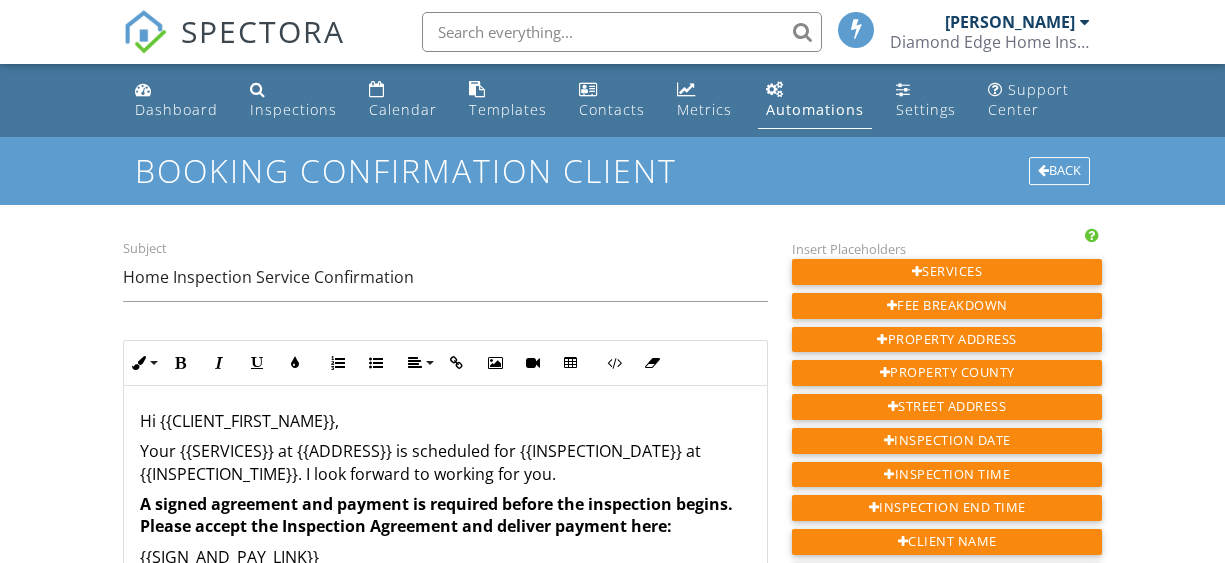 scroll, scrollTop: 0, scrollLeft: 0, axis: both 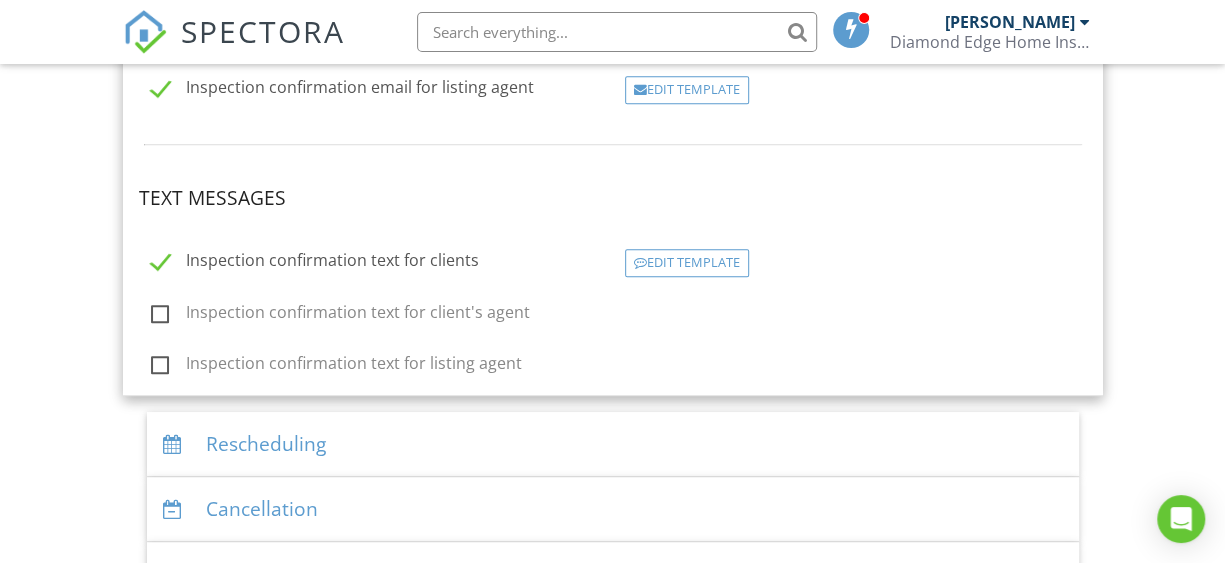 click on "Inspection confirmation text for clients" at bounding box center [315, 263] 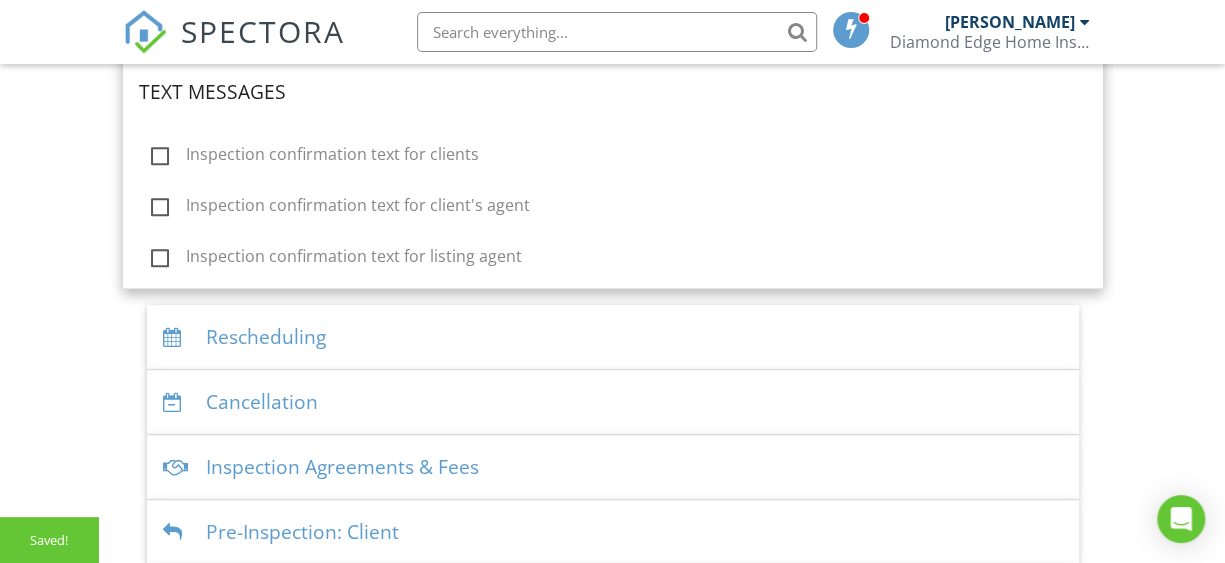scroll, scrollTop: 800, scrollLeft: 0, axis: vertical 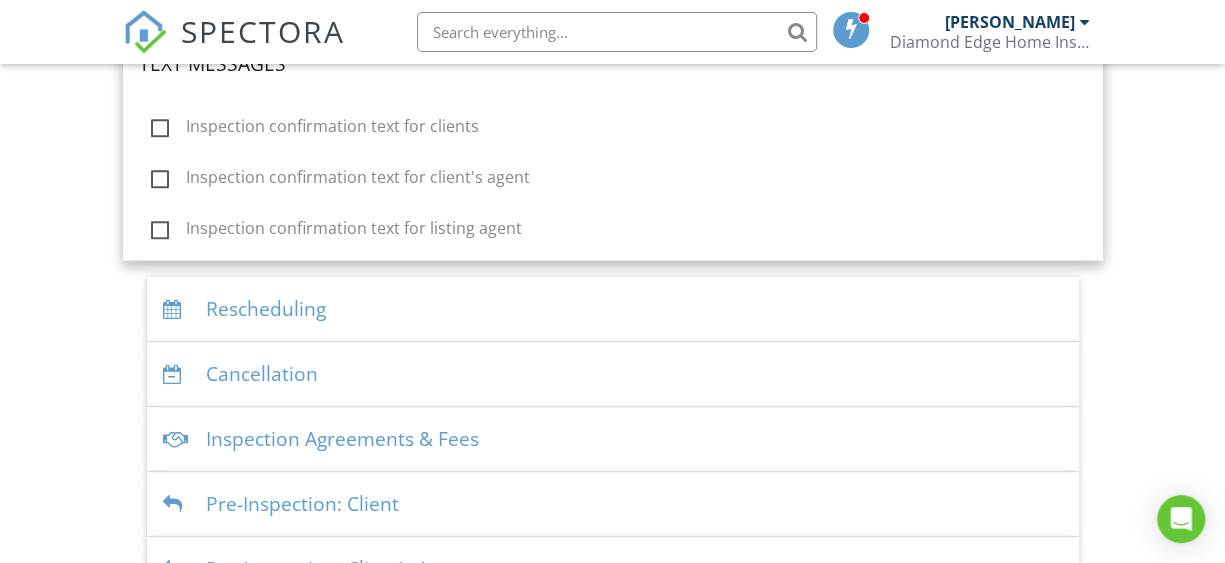 click on "Inspection Agreements & Fees" at bounding box center [613, 439] 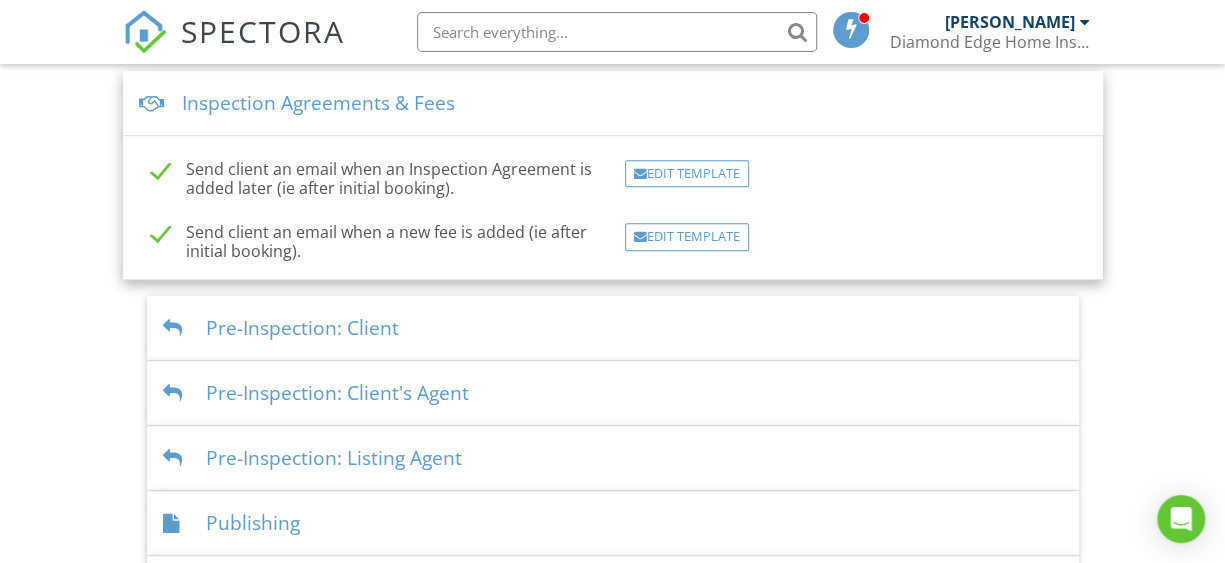 scroll, scrollTop: 441, scrollLeft: 0, axis: vertical 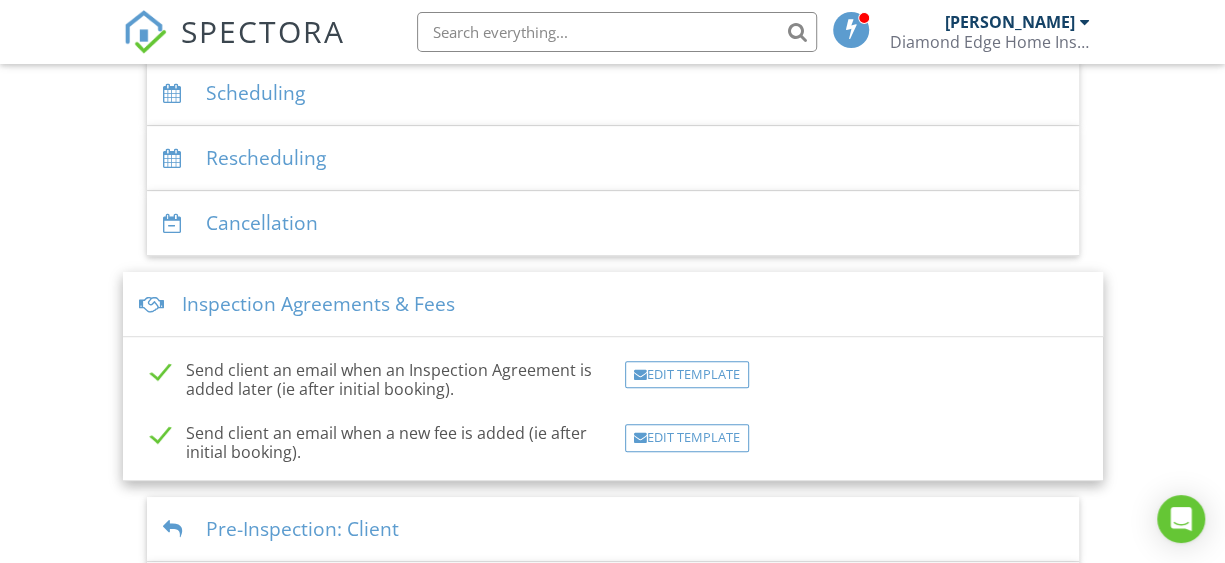 click on "Inspection Agreements & Fees" at bounding box center [613, 304] 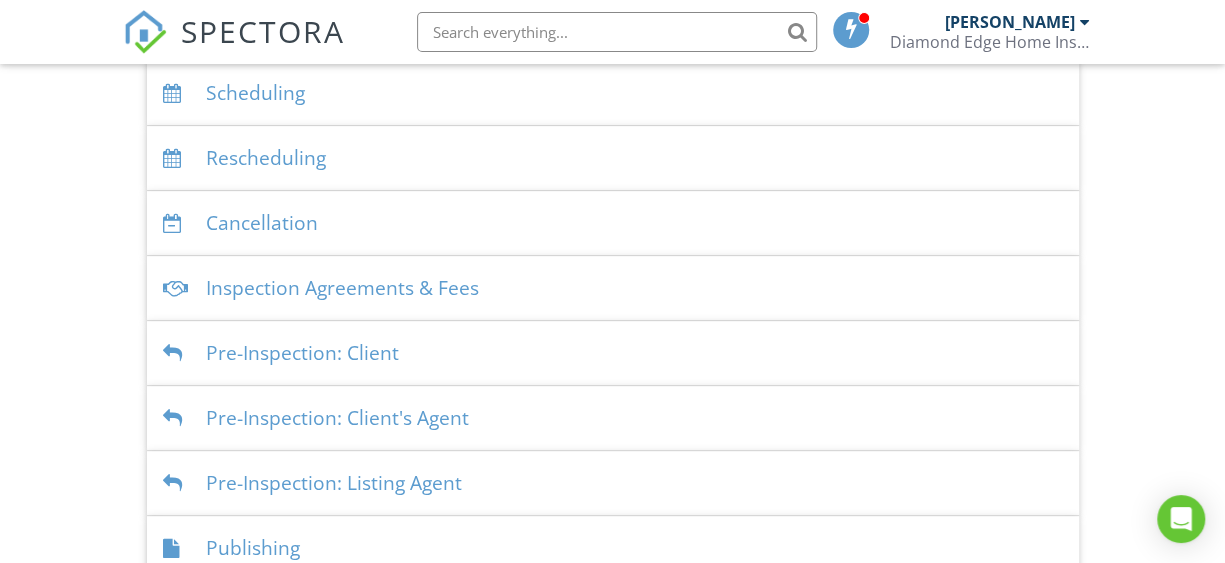 click on "Pre-Inspection: Client" at bounding box center (613, 353) 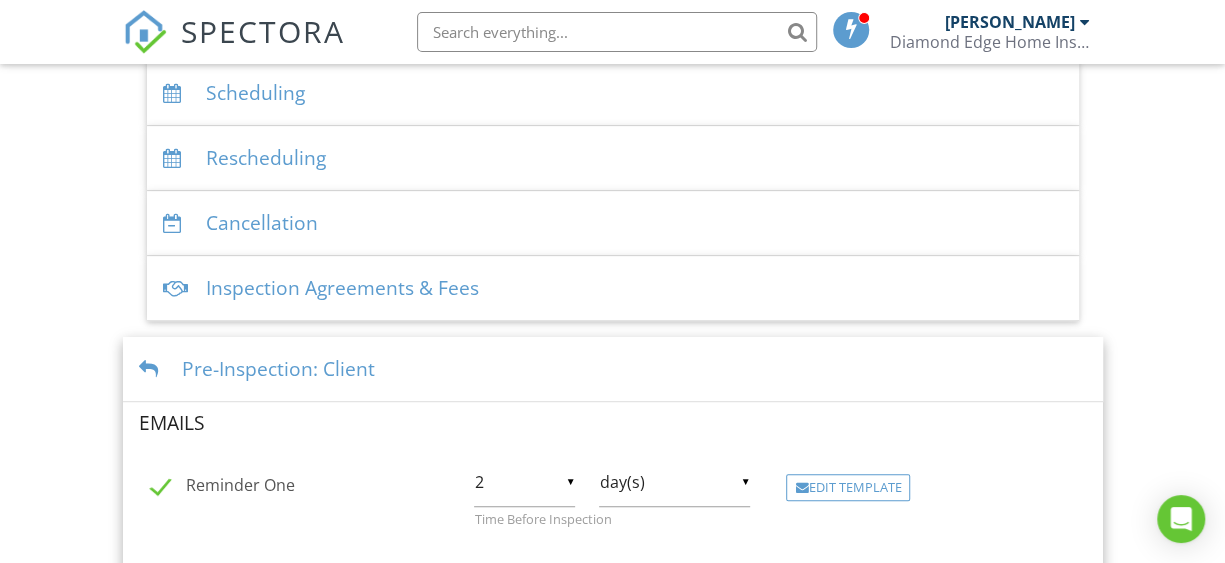 scroll, scrollTop: 574, scrollLeft: 0, axis: vertical 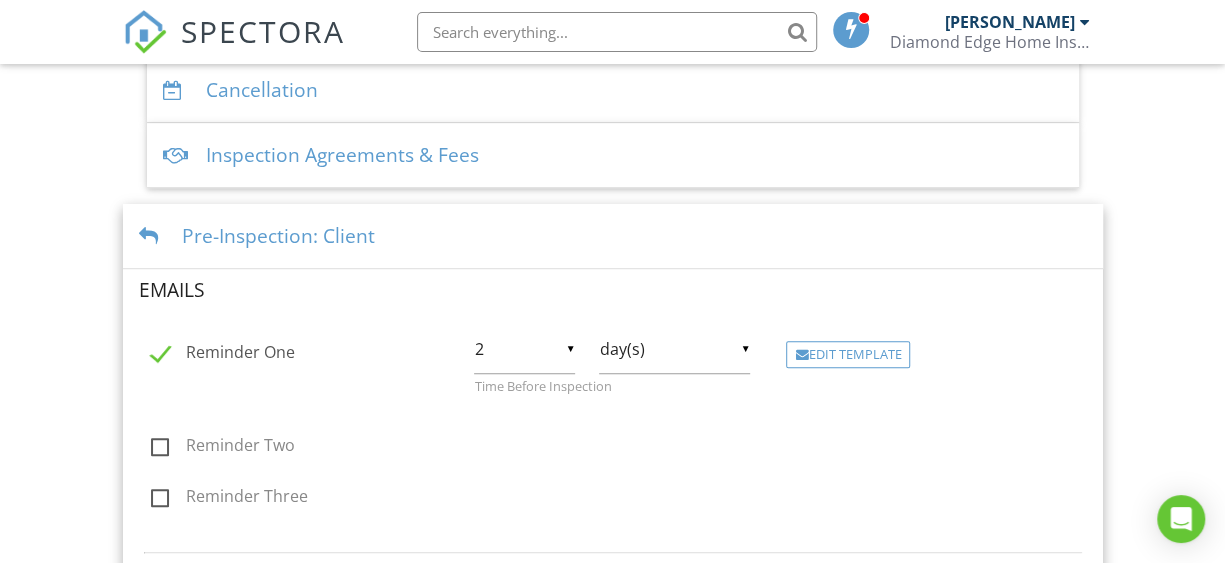 click on "Pre-Inspection: Client" at bounding box center (613, 236) 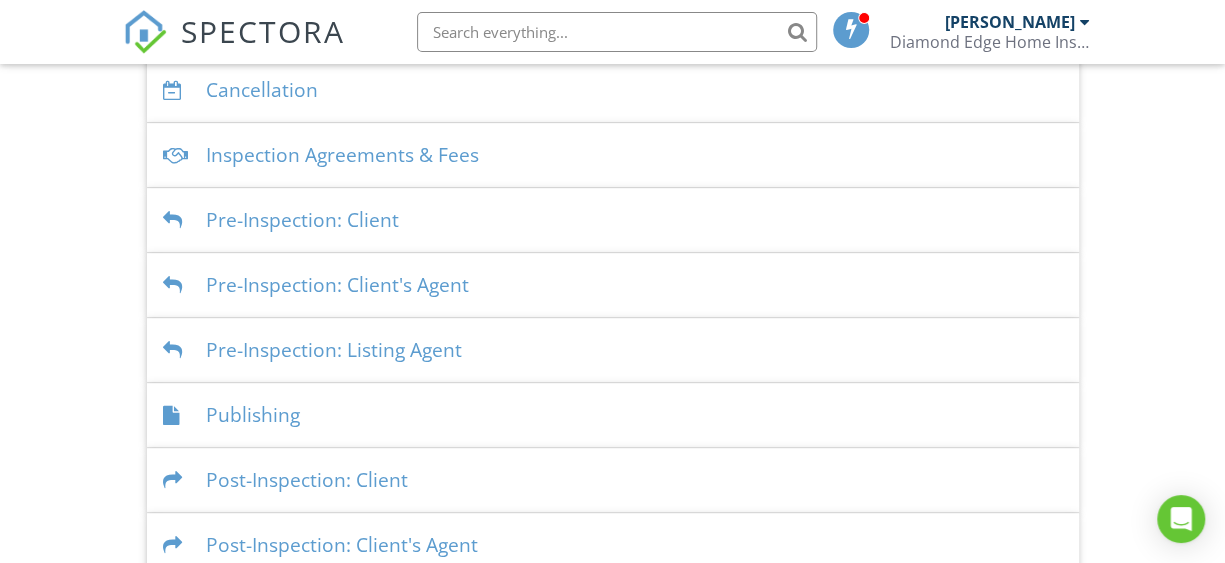 scroll, scrollTop: 664, scrollLeft: 0, axis: vertical 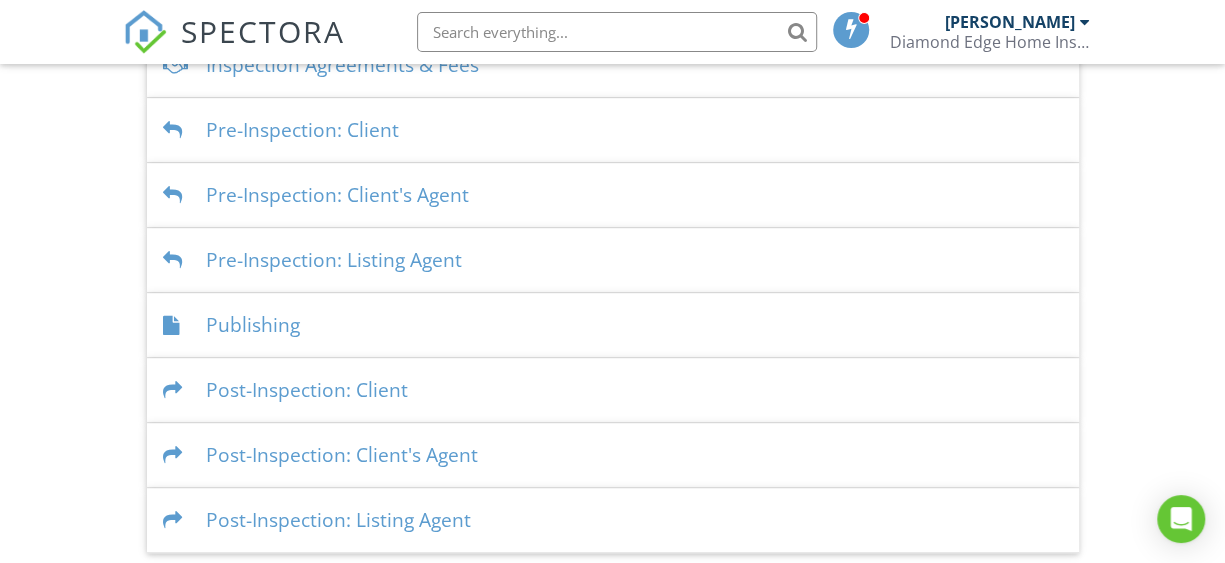 click on "Publishing" at bounding box center [613, 325] 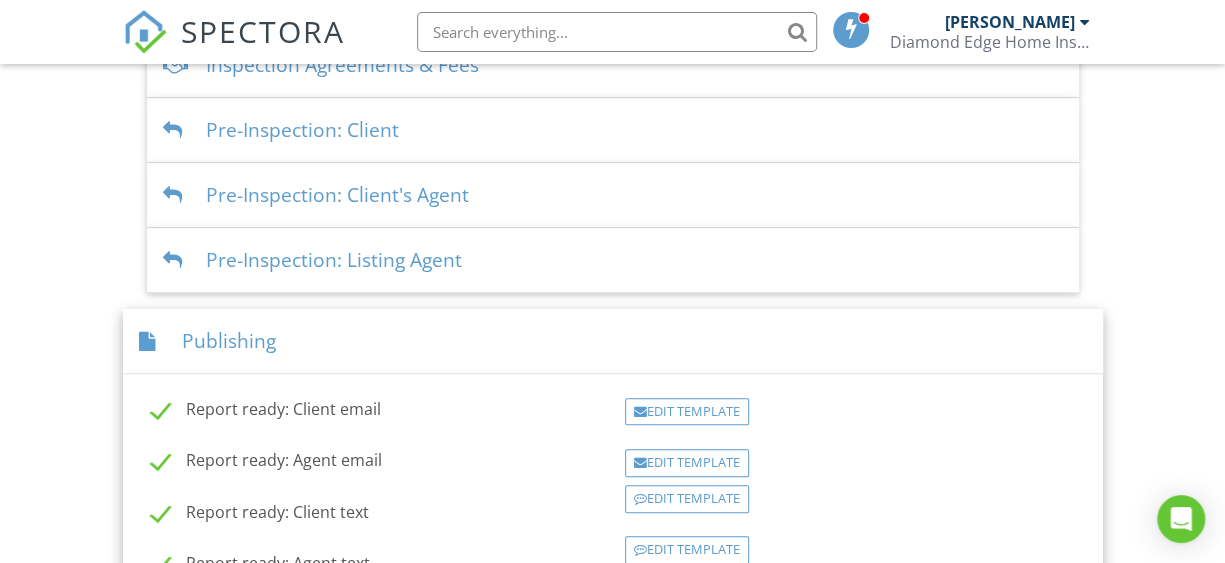 scroll, scrollTop: 797, scrollLeft: 0, axis: vertical 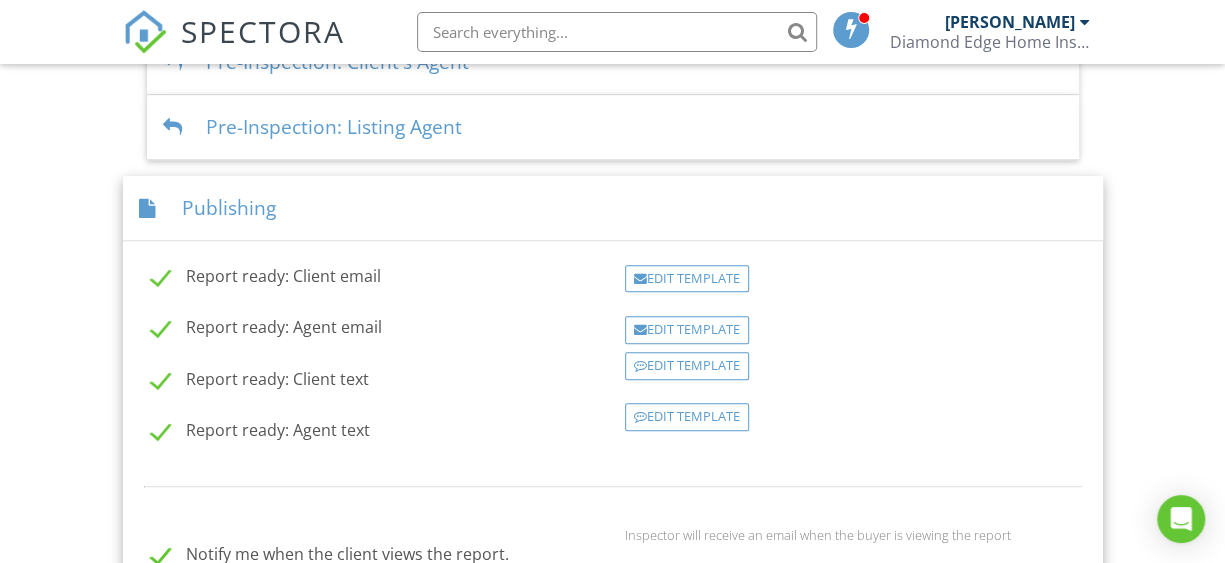 click on "Publishing" at bounding box center (613, 208) 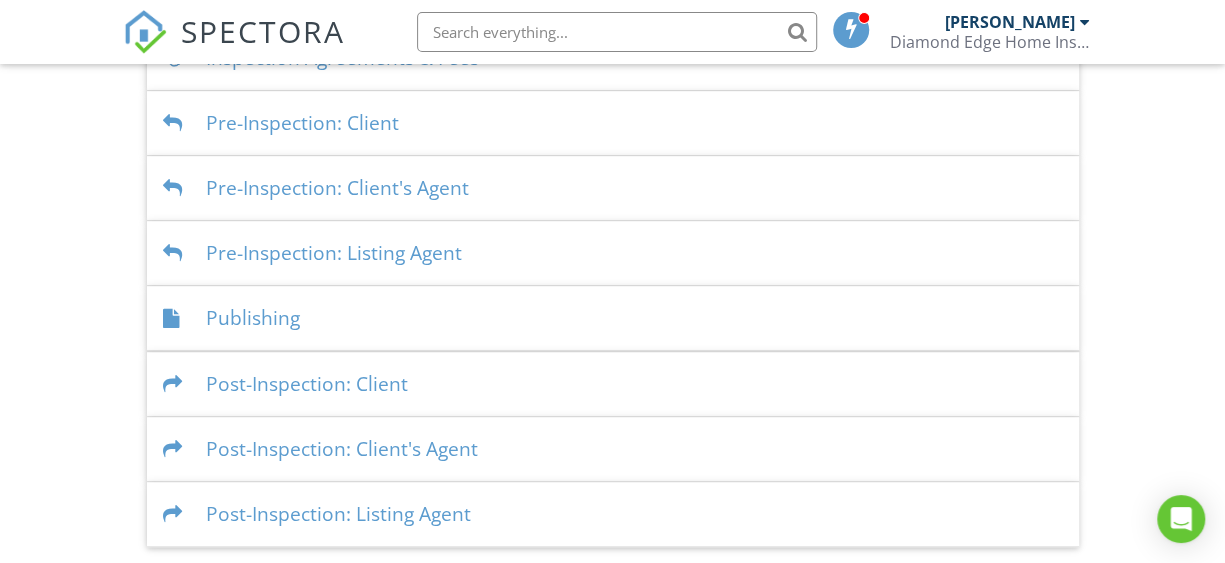 scroll, scrollTop: 664, scrollLeft: 0, axis: vertical 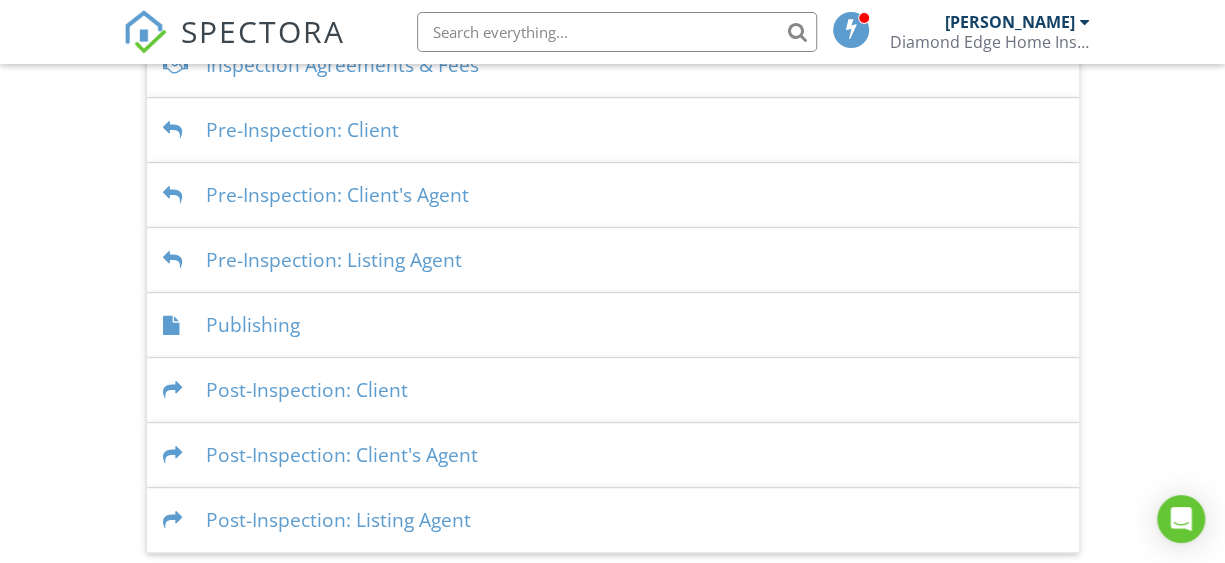 click on "Post-Inspection: Client" at bounding box center [613, 390] 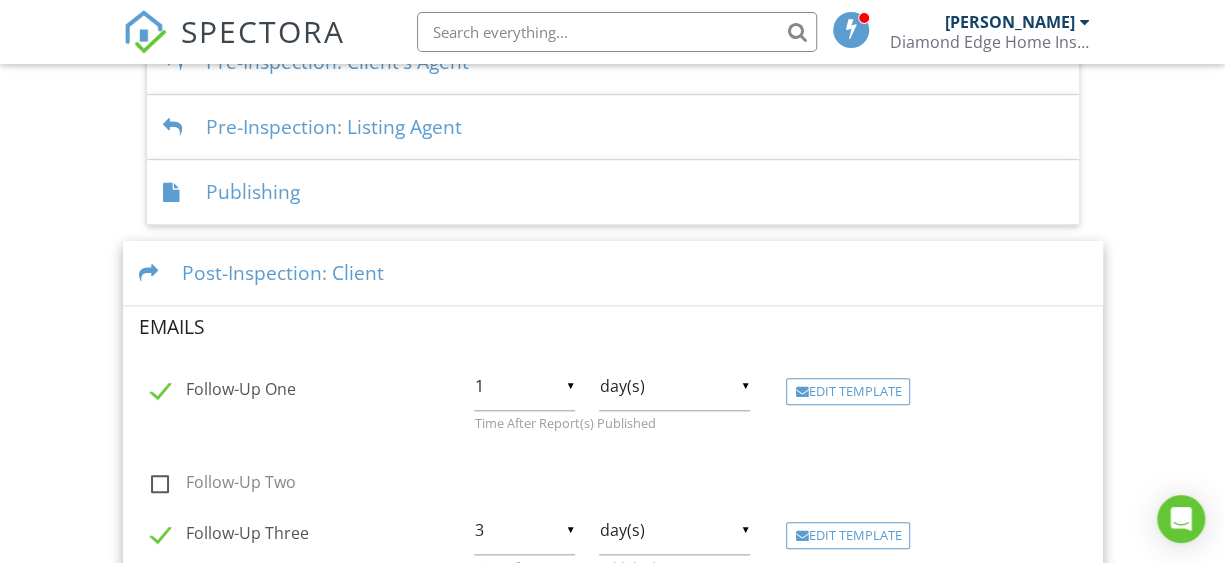 scroll, scrollTop: 930, scrollLeft: 0, axis: vertical 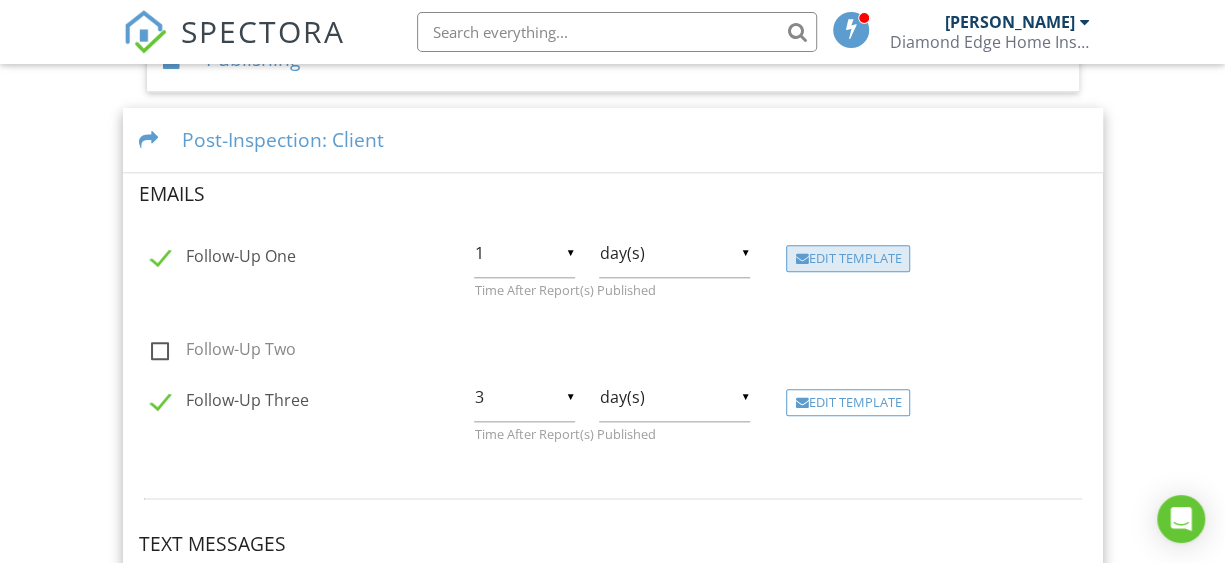 click on "Edit Template" at bounding box center [848, 259] 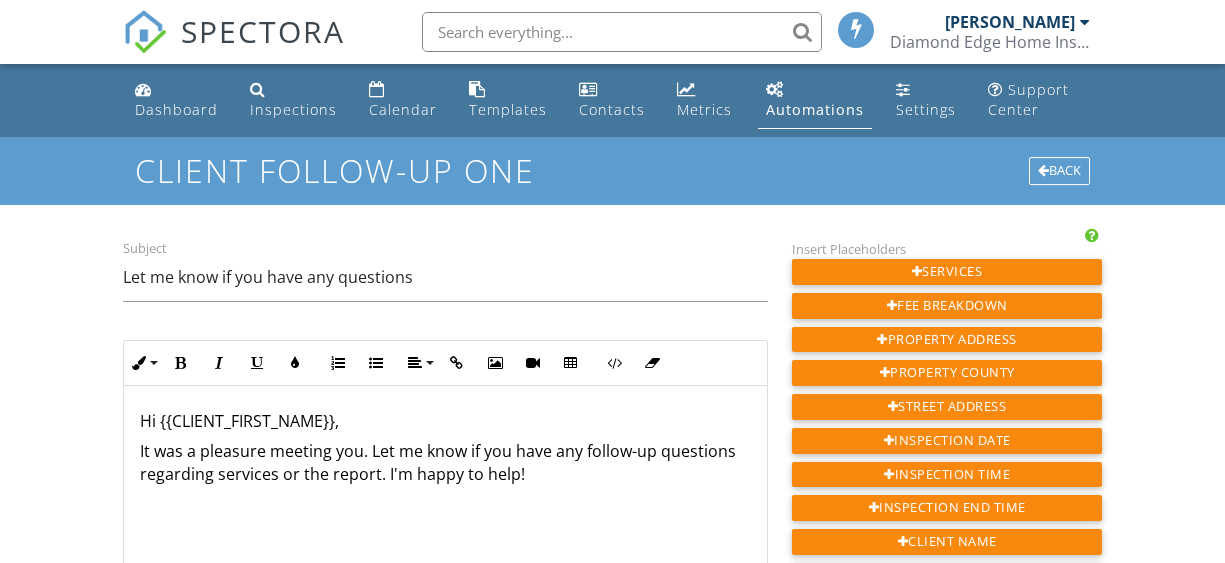 scroll, scrollTop: 0, scrollLeft: 0, axis: both 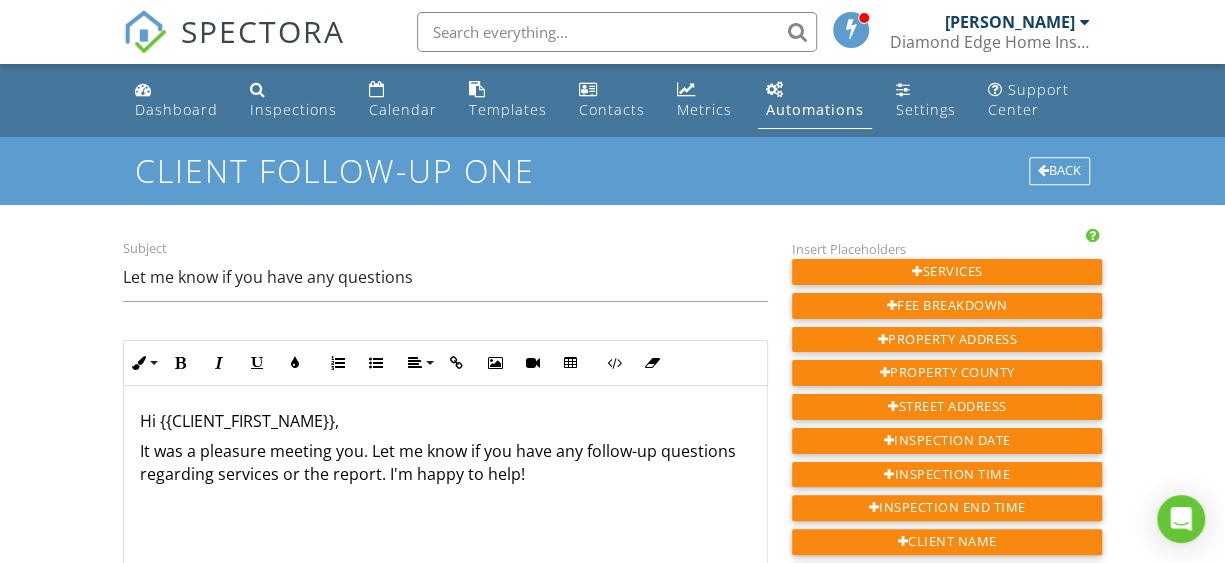 click on "Hi {{CLIENT_FIRST_NAME}}, It was a pleasure meeting you. Let me know if you have any follow-up questions regarding services or the report. I'm happy to help!" at bounding box center [445, 586] 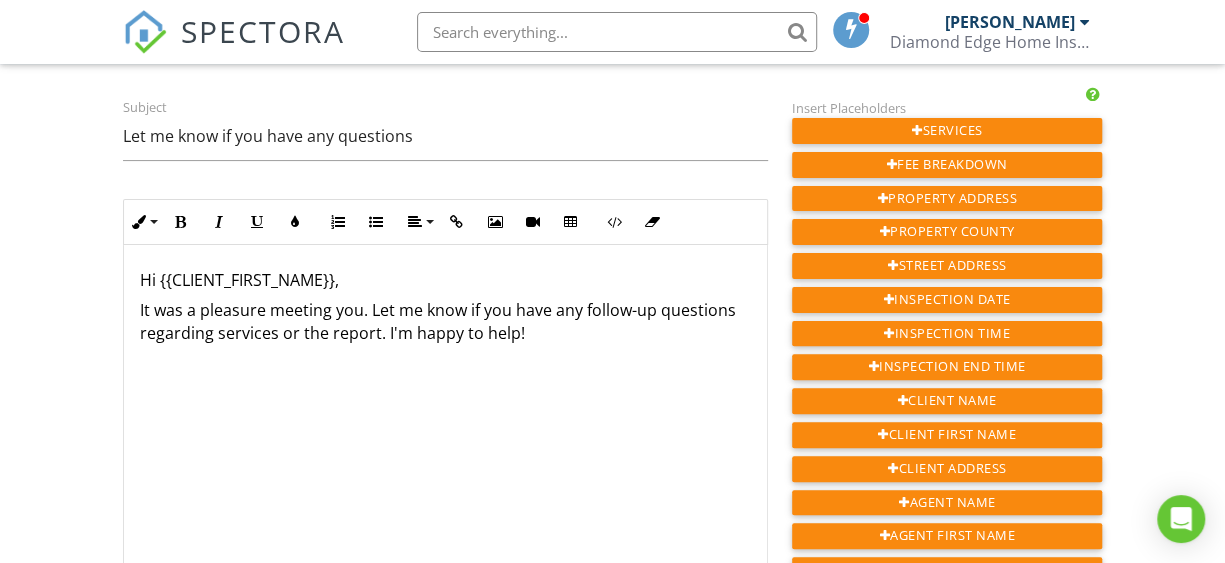 scroll, scrollTop: 266, scrollLeft: 0, axis: vertical 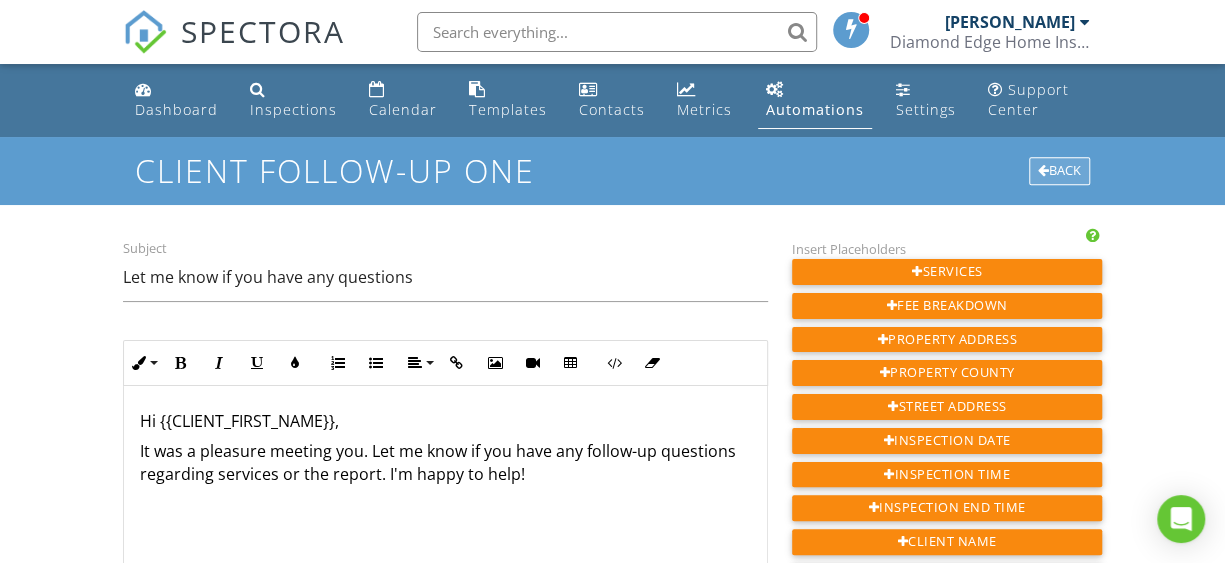 click on "Back" at bounding box center [1059, 171] 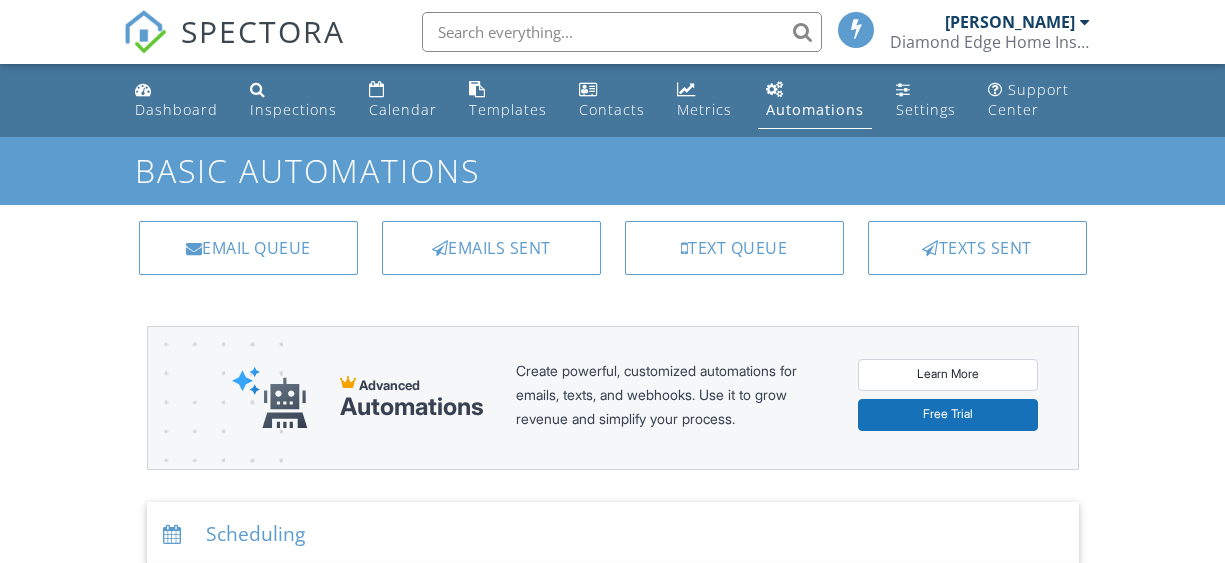 scroll, scrollTop: 0, scrollLeft: 0, axis: both 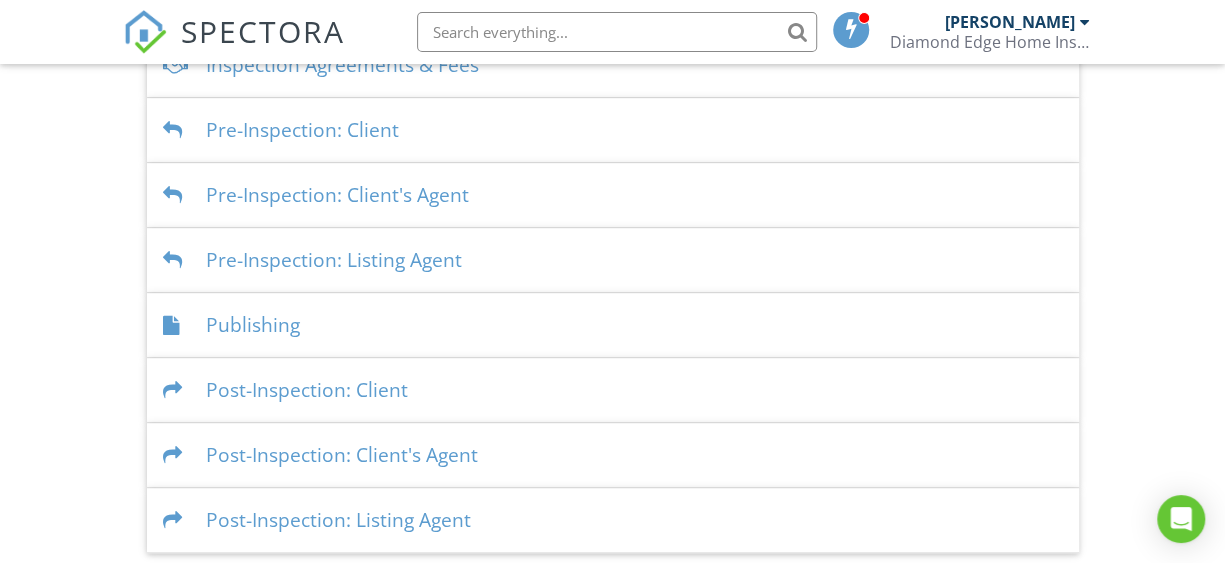click on "Post-Inspection: Client" at bounding box center (613, 390) 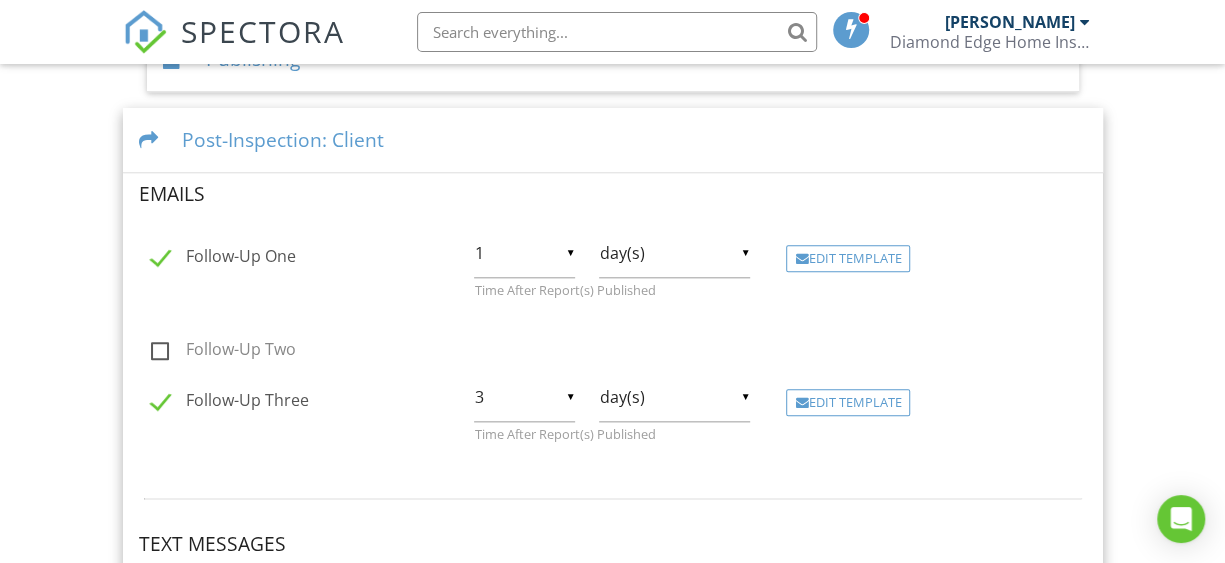 scroll, scrollTop: 931, scrollLeft: 0, axis: vertical 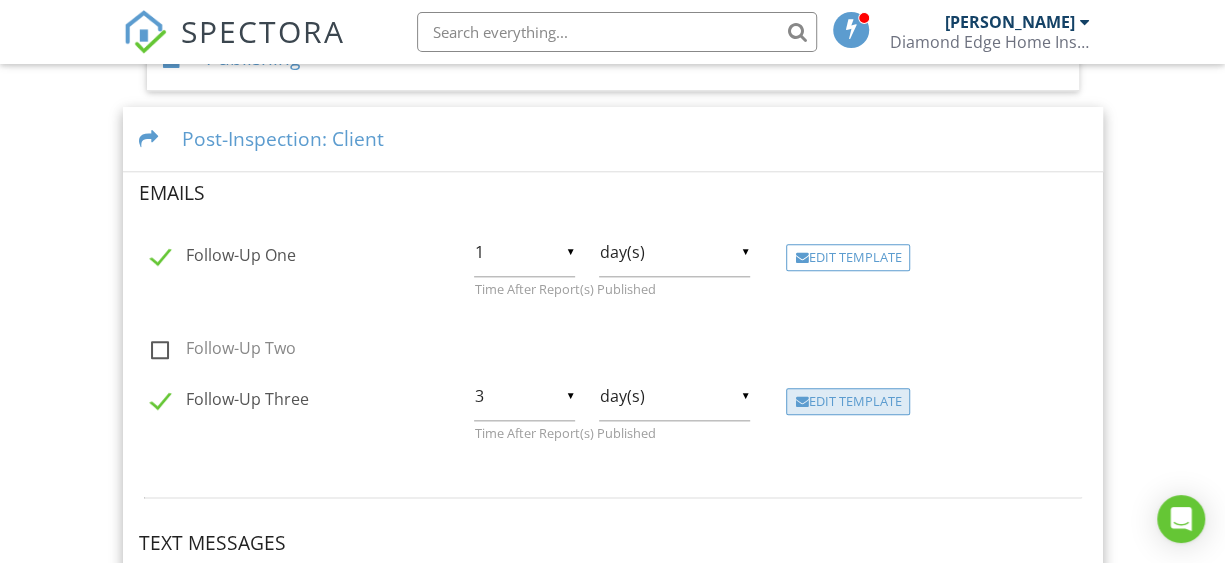 click on "Edit Template" at bounding box center [848, 402] 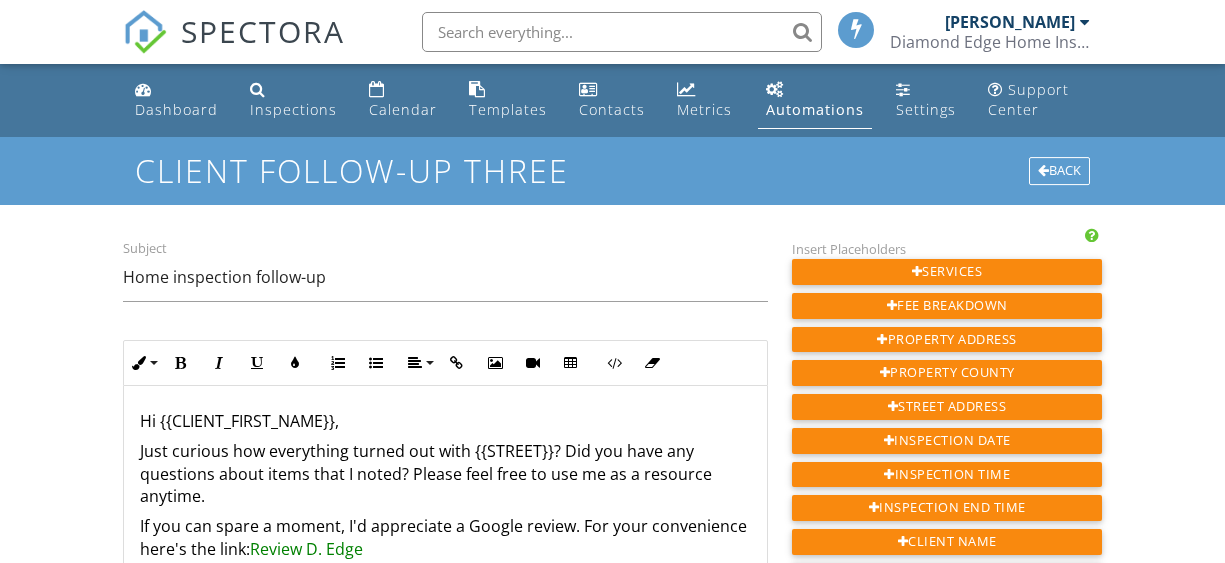 scroll, scrollTop: 0, scrollLeft: 0, axis: both 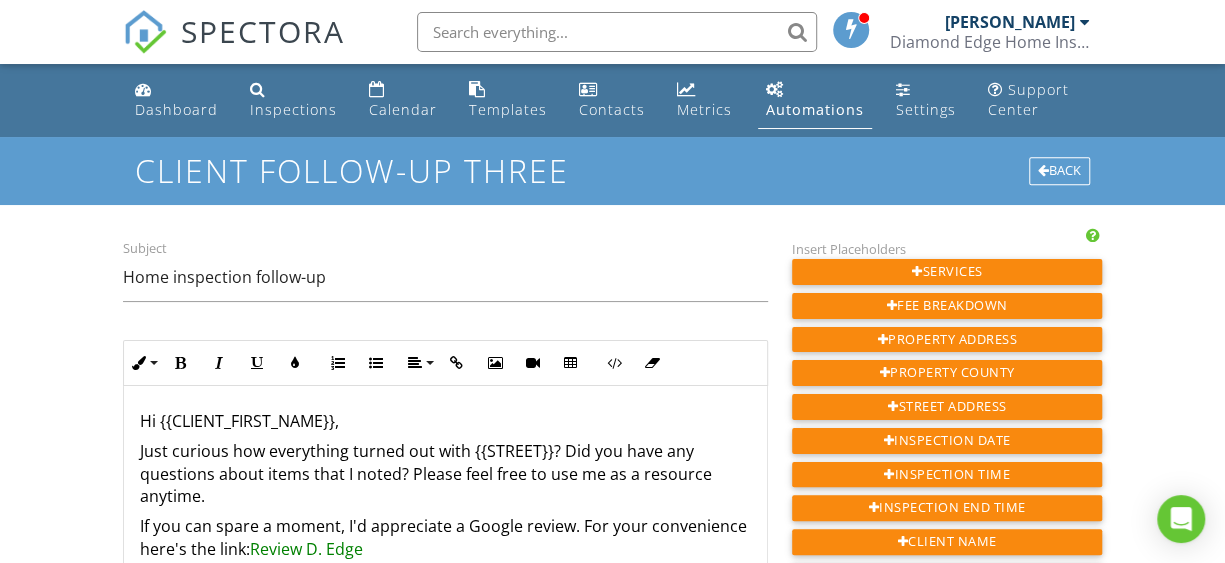 click on "Just curious how everything turned out with {{STREET}}? Did you have any questions about items that I noted? Please feel free to use me as a resource anytime." at bounding box center (445, 473) 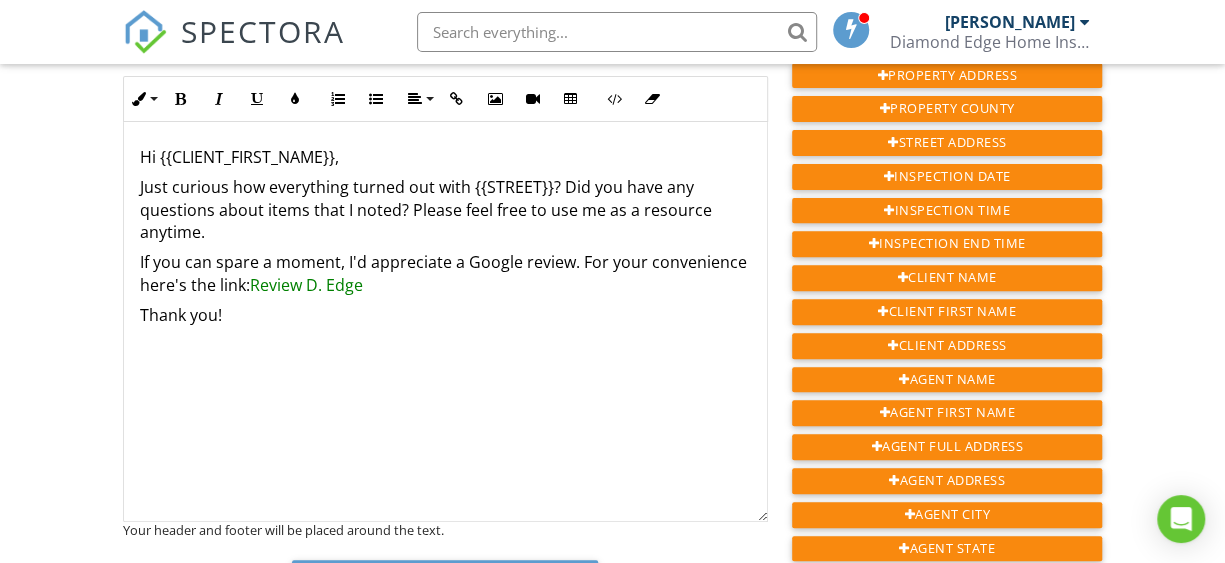 scroll, scrollTop: 266, scrollLeft: 0, axis: vertical 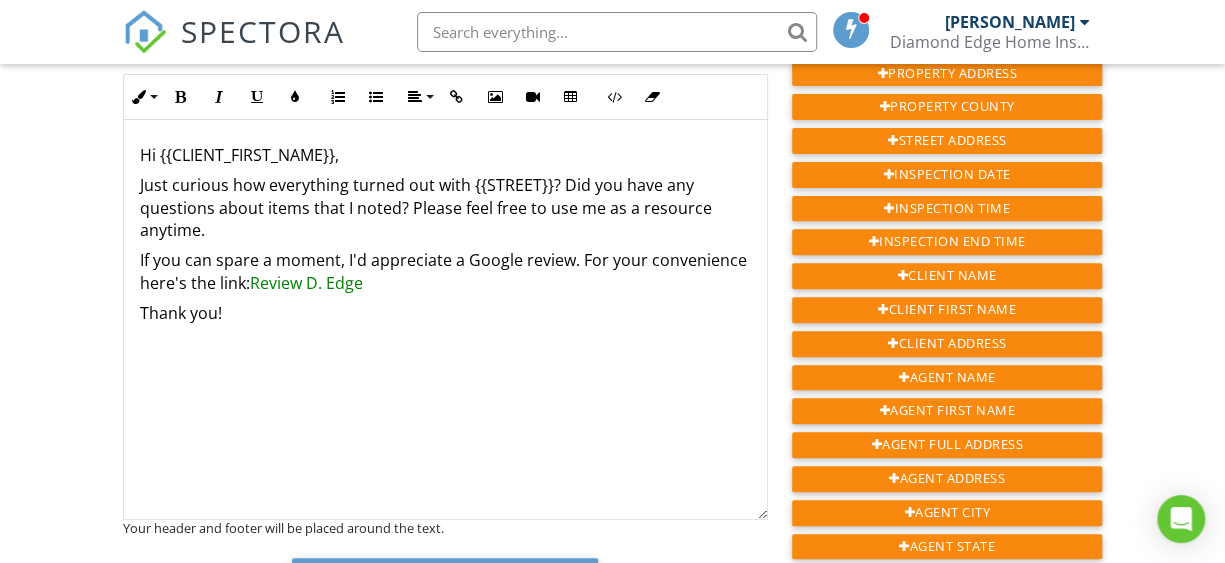 click on "Review D. Edge" at bounding box center (306, 283) 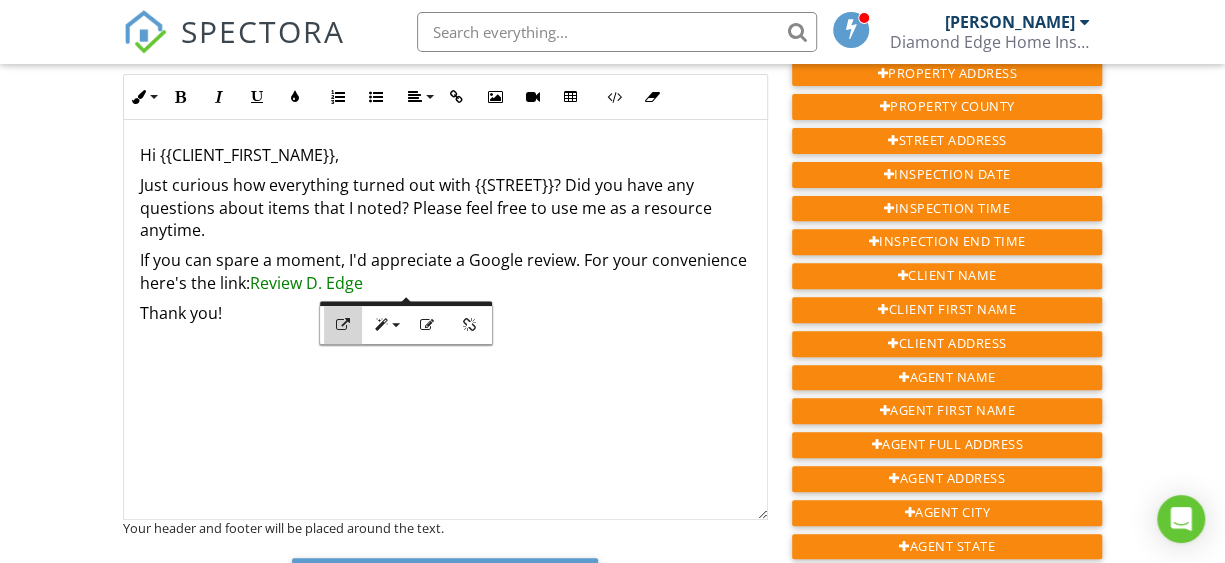 click at bounding box center [343, 325] 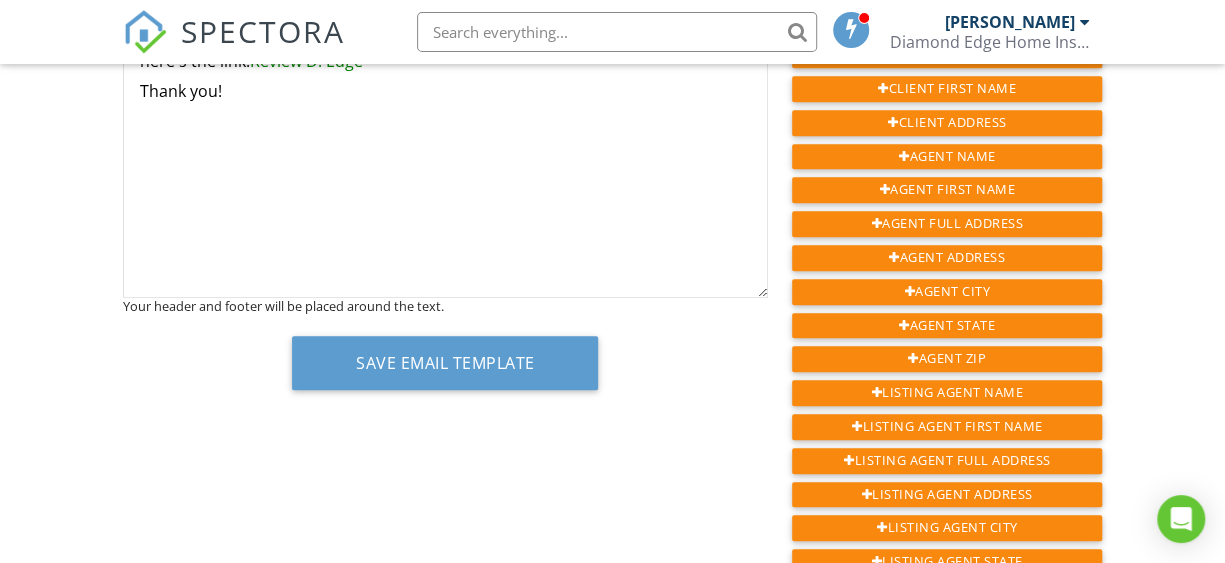scroll, scrollTop: 533, scrollLeft: 0, axis: vertical 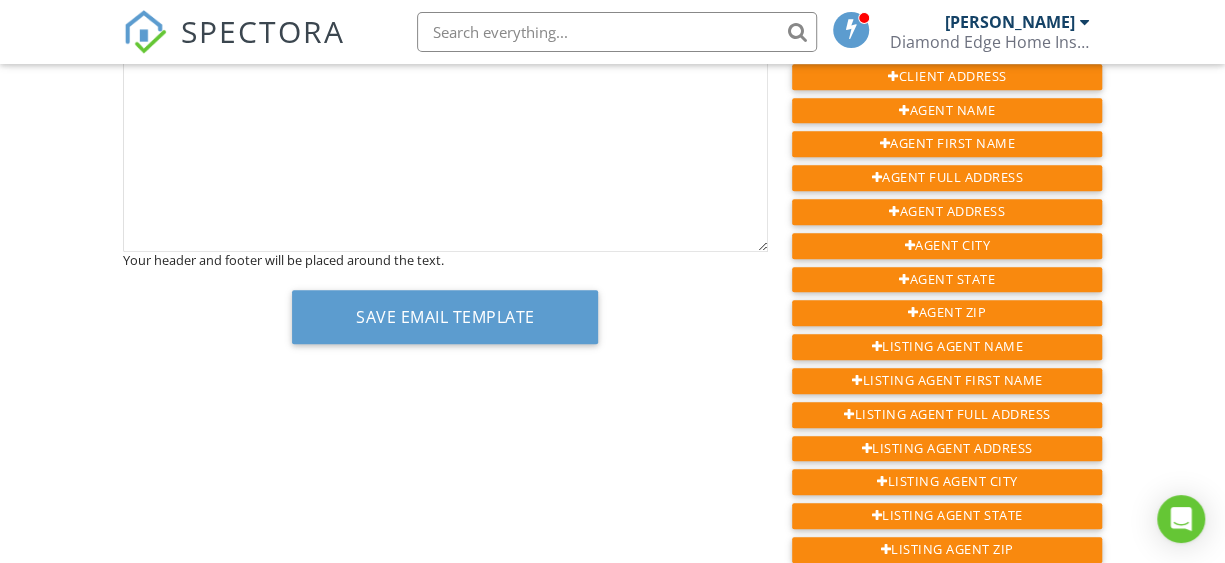 click on "Hi {{CLIENT_FIRST_NAME}}, Just curious how everything turned out with {{STREET}}? Did you have any questions about items that I noted? Please feel free to use me as a resource anytime. If you can spare a moment, I'd appreciate a Google review. For your convenience here's the link:  Review D. Edge Thank you!" at bounding box center [445, 52] 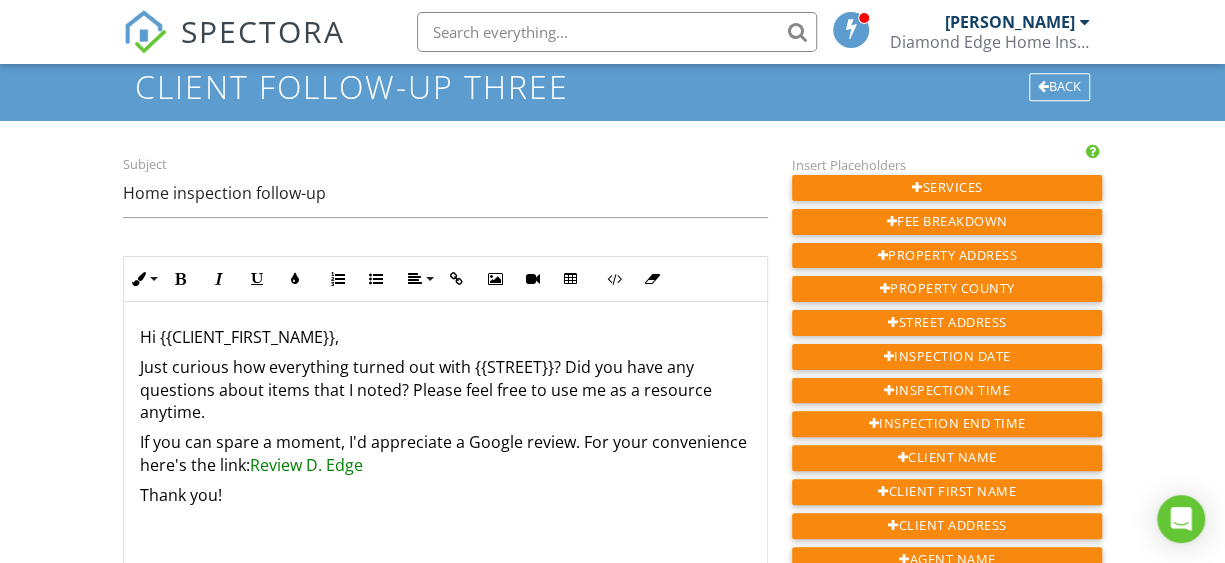scroll, scrollTop: 0, scrollLeft: 0, axis: both 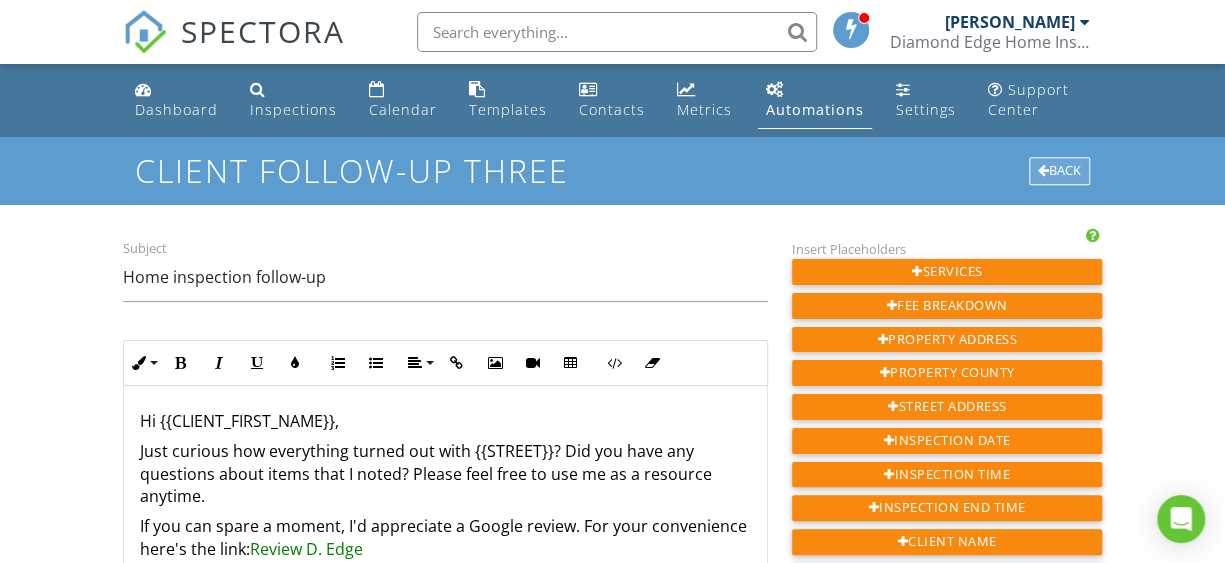click on "Back" at bounding box center (1059, 171) 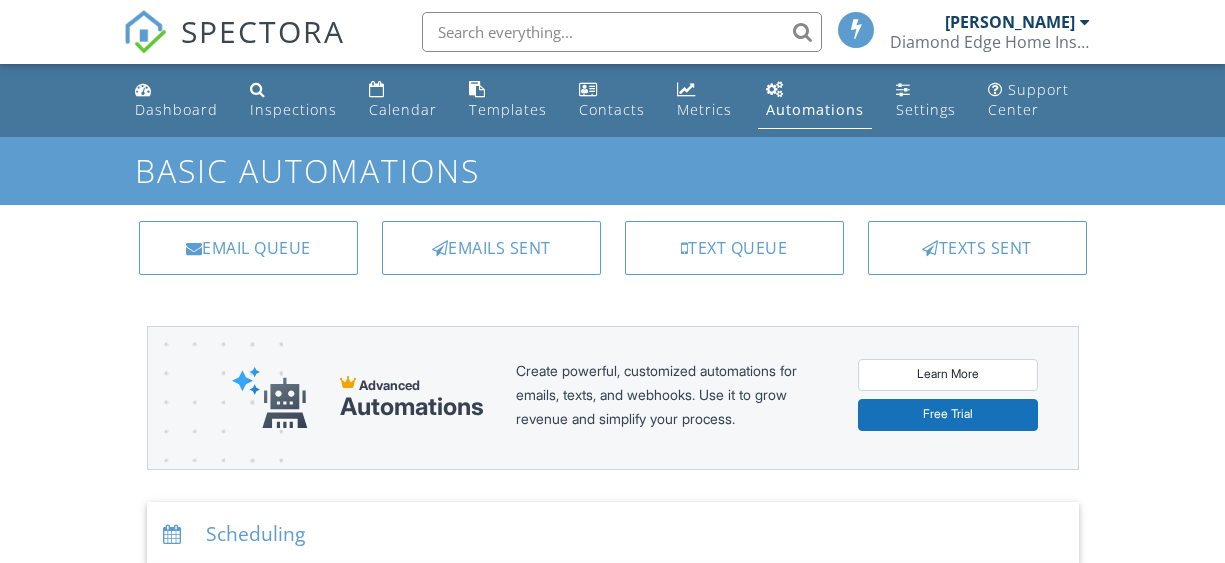 scroll, scrollTop: 0, scrollLeft: 0, axis: both 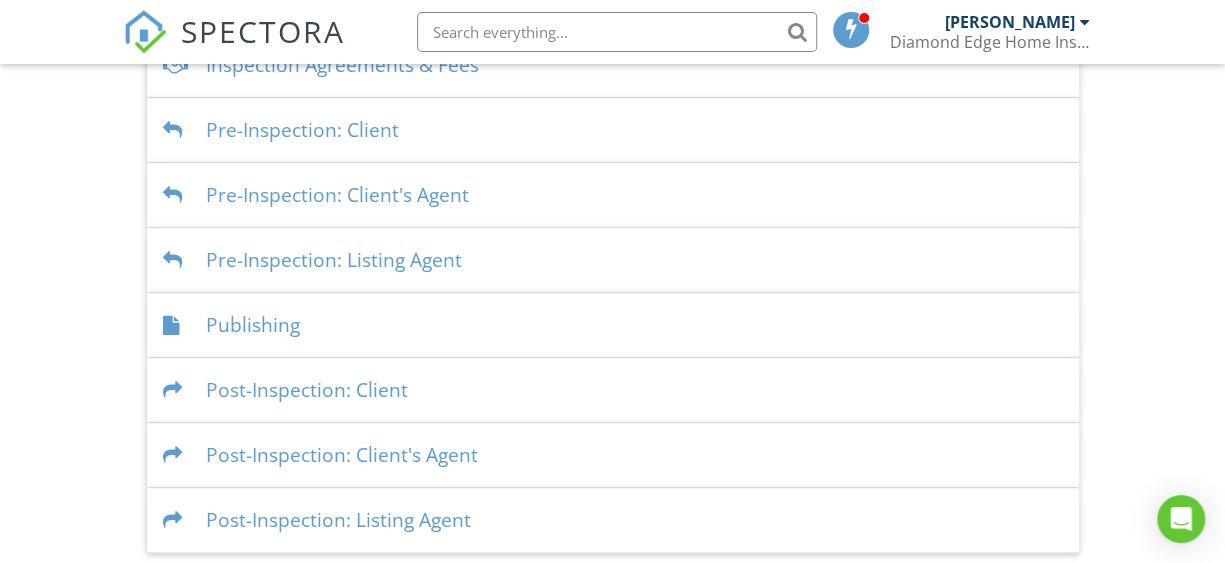 click on "Post-Inspection: Client" at bounding box center [613, 390] 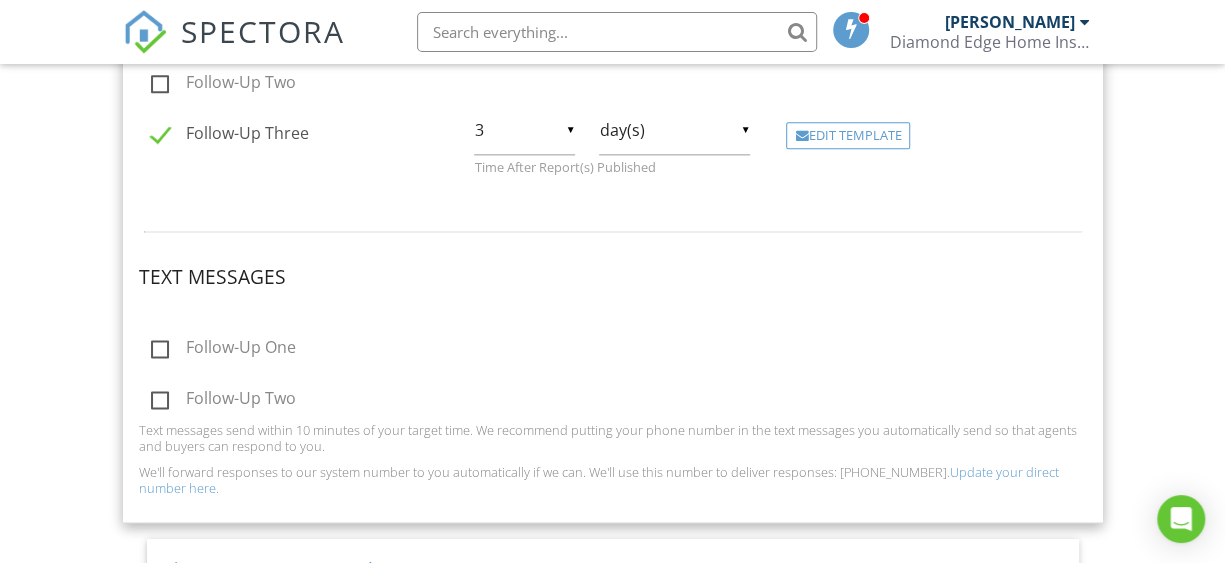 scroll, scrollTop: 1064, scrollLeft: 0, axis: vertical 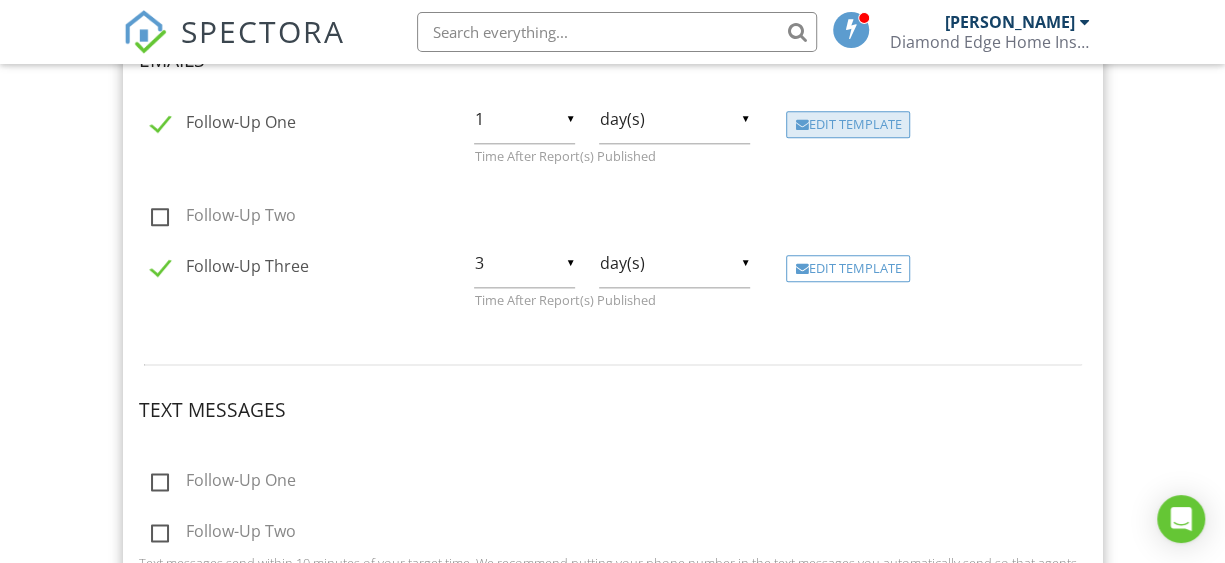 click on "Edit Template" at bounding box center [848, 125] 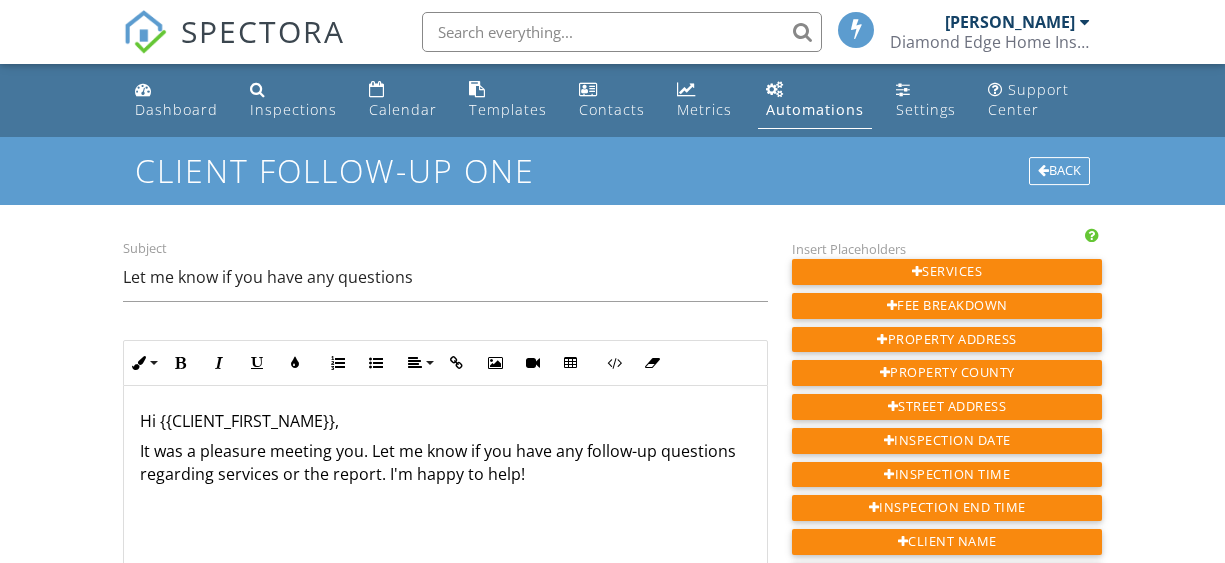 scroll, scrollTop: 0, scrollLeft: 0, axis: both 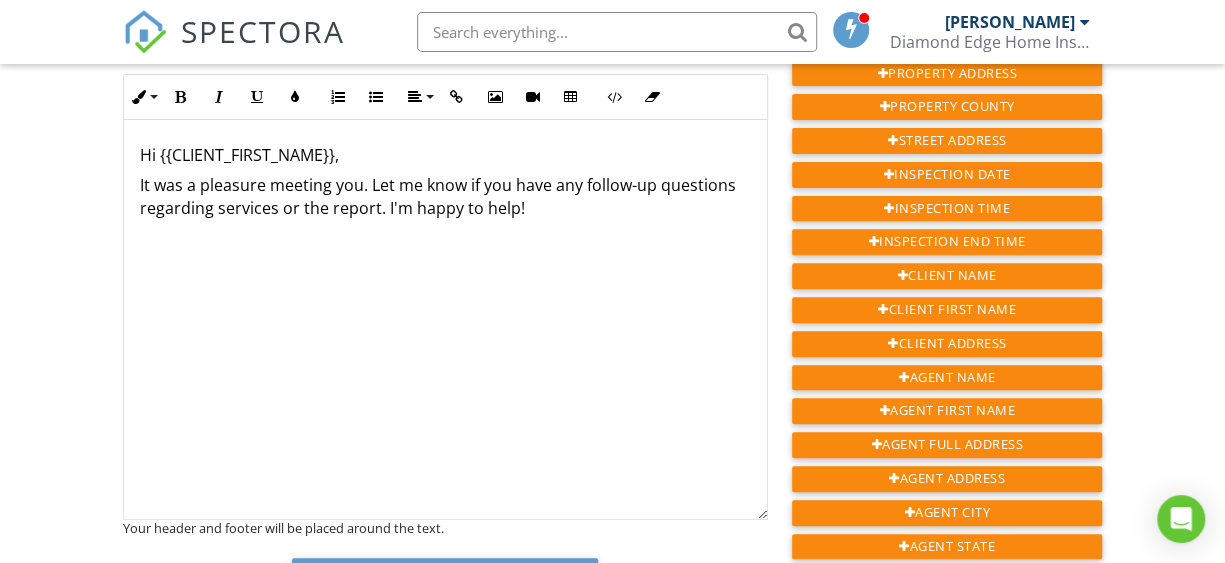 click on "Hi {{CLIENT_FIRST_NAME}}, It was a pleasure meeting you. Let me know if you have any follow-up questions regarding services or the report. I'm happy to help!" at bounding box center (445, 320) 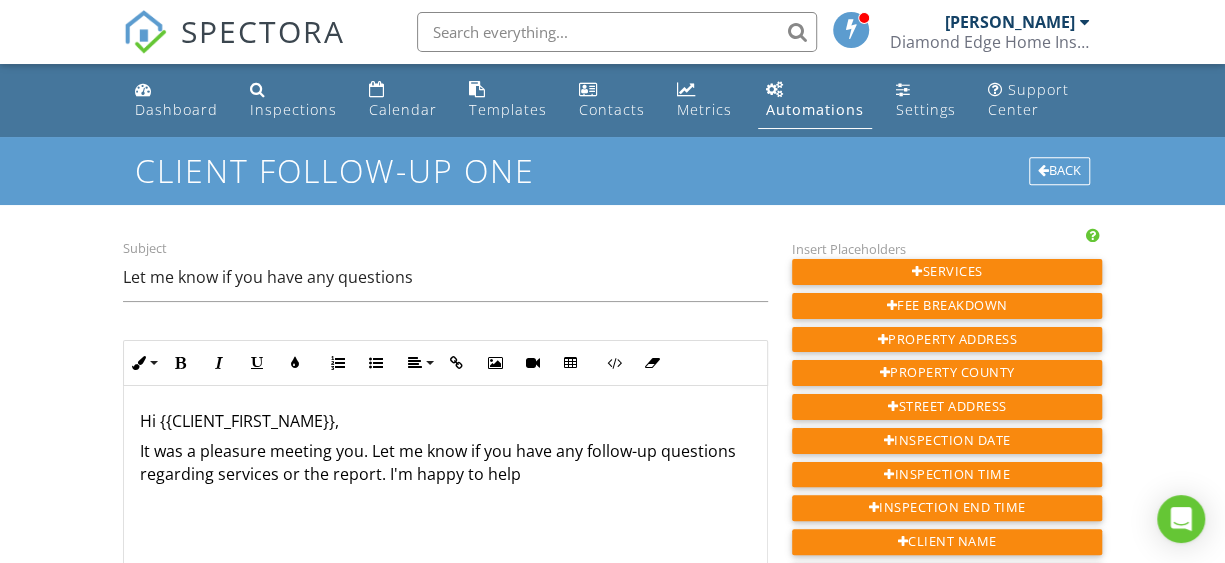 type 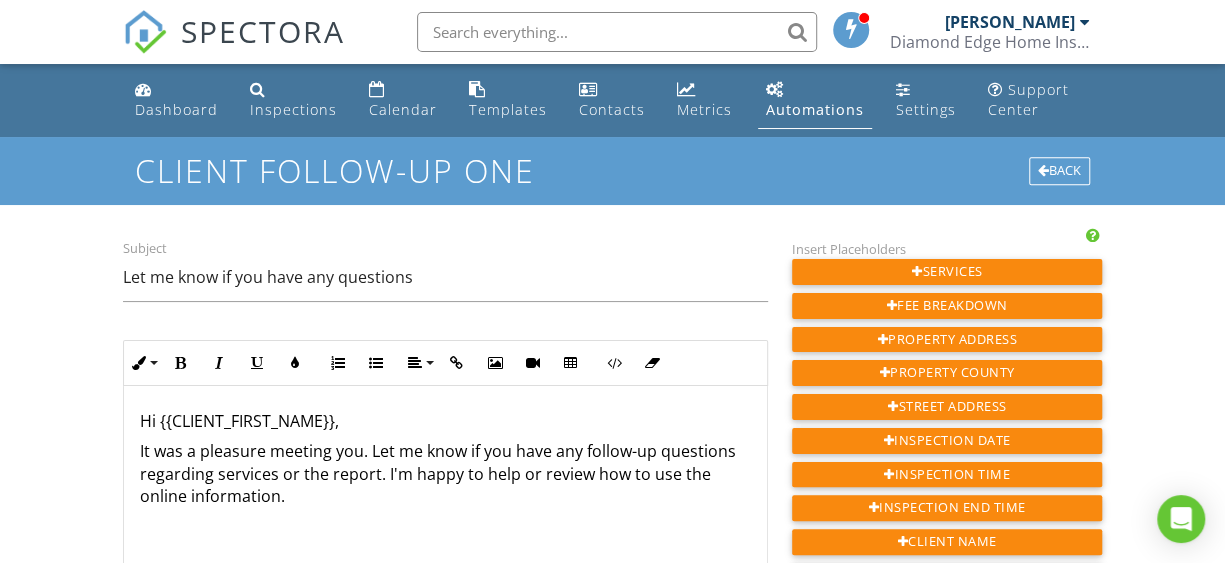 drag, startPoint x: 514, startPoint y: 469, endPoint x: 407, endPoint y: 526, distance: 121.235306 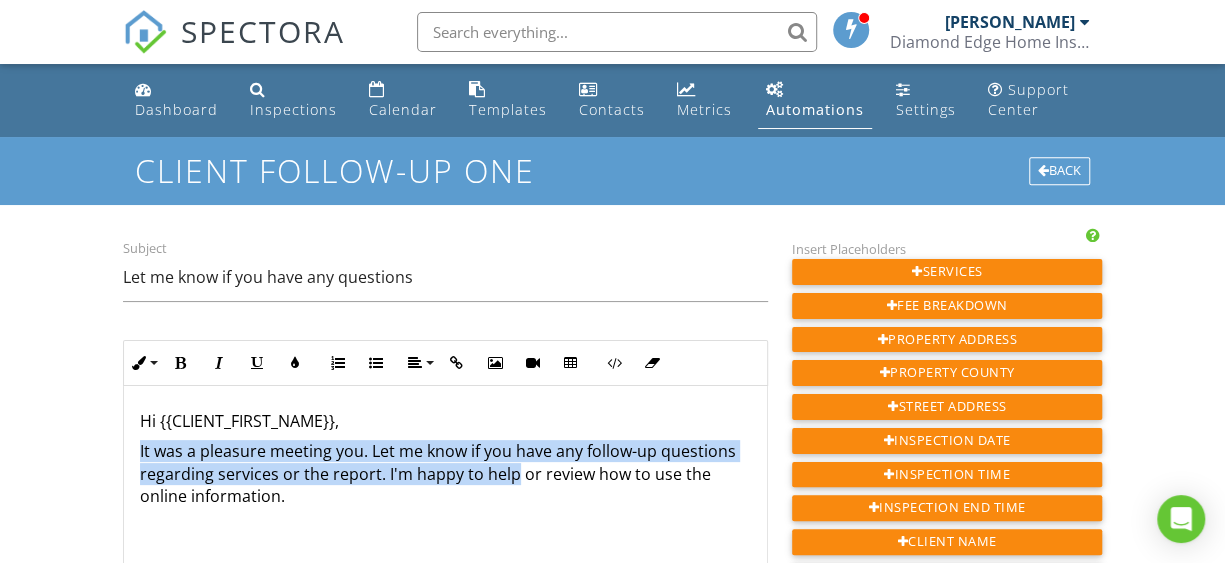 click on "Back" at bounding box center (1059, 171) 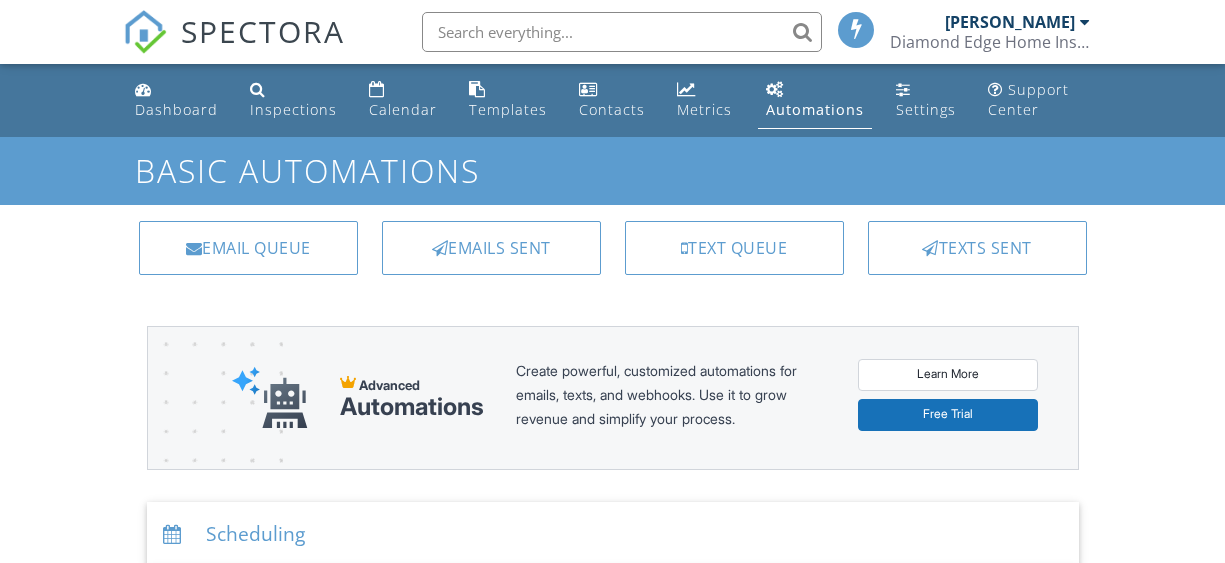 scroll, scrollTop: 0, scrollLeft: 0, axis: both 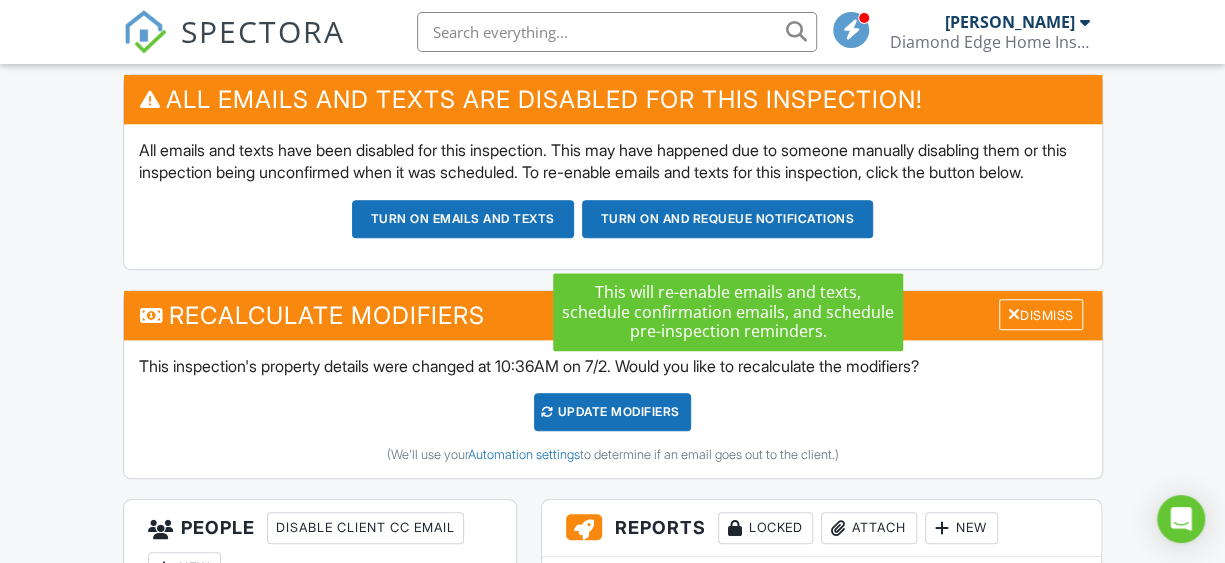 click on "Turn on and Requeue Notifications" at bounding box center (728, 219) 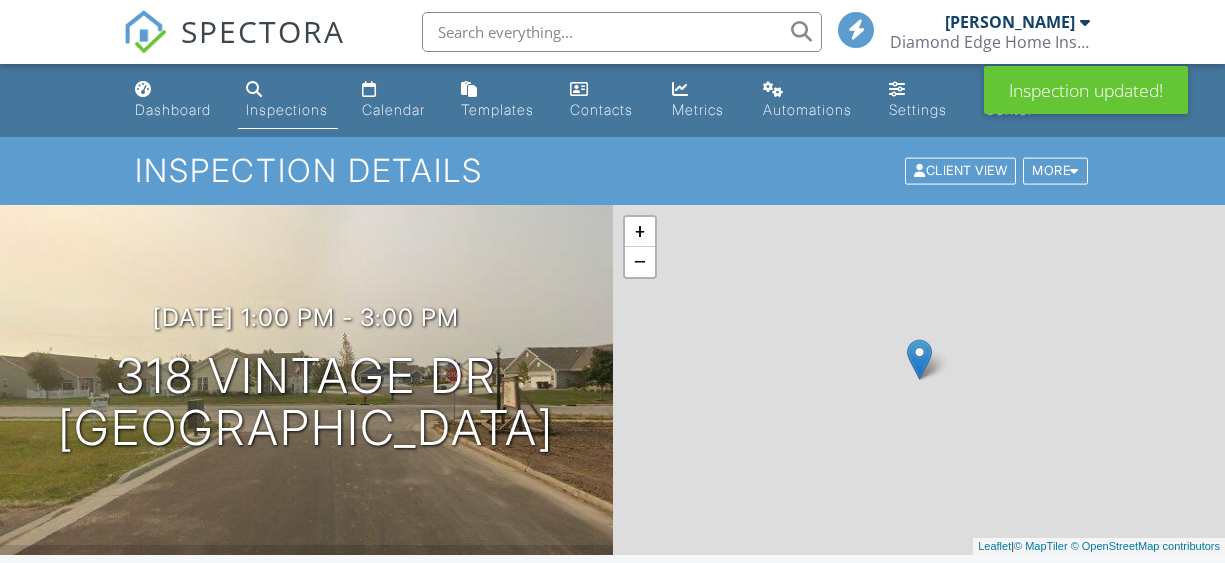 scroll, scrollTop: 0, scrollLeft: 0, axis: both 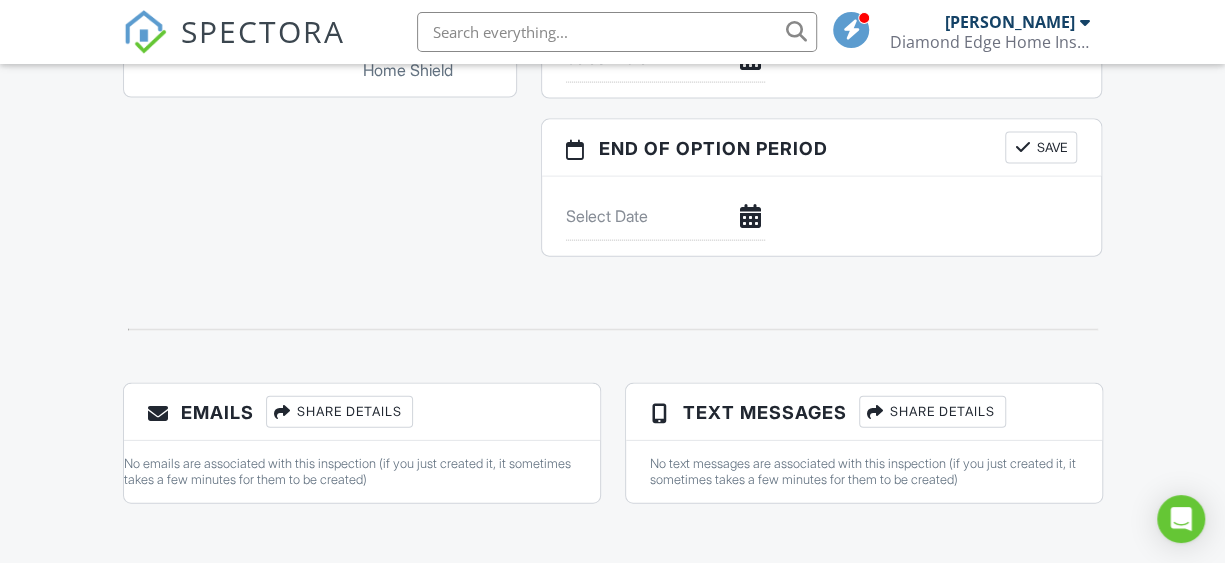 click on "All emails and texts are disabled for this inspection!
All emails and texts have been disabled for this inspection. This may have happened due to someone manually disabling them or this inspection being unconfirmed when it was scheduled. To re-enable emails and texts for this inspection, click the button below.
Turn on emails and texts
Turn on and Requeue Notifications
Recalculate Modifiers
Dismiss
This inspection's property details were changed at 10:36AM on 7/2. Would you like to recalculate the modifiers?
UPDATE Modifiers
(We'll use your  Automation settings  to determine if an email goes out to the client.)
Reports
Locked
Attach
New
Limited Scope Residential Inspection
Limited InterNACHI Residential
Edit
View
Quick Publish
Copy
Delete
Publish All
Checking report completion" at bounding box center [613, -636] 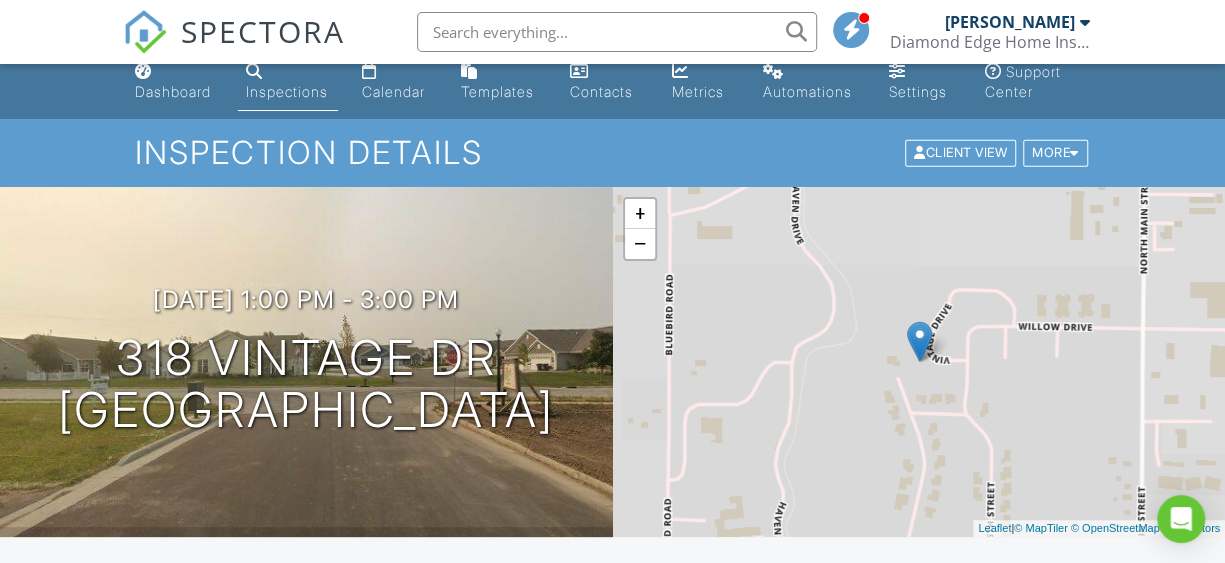 scroll, scrollTop: 0, scrollLeft: 0, axis: both 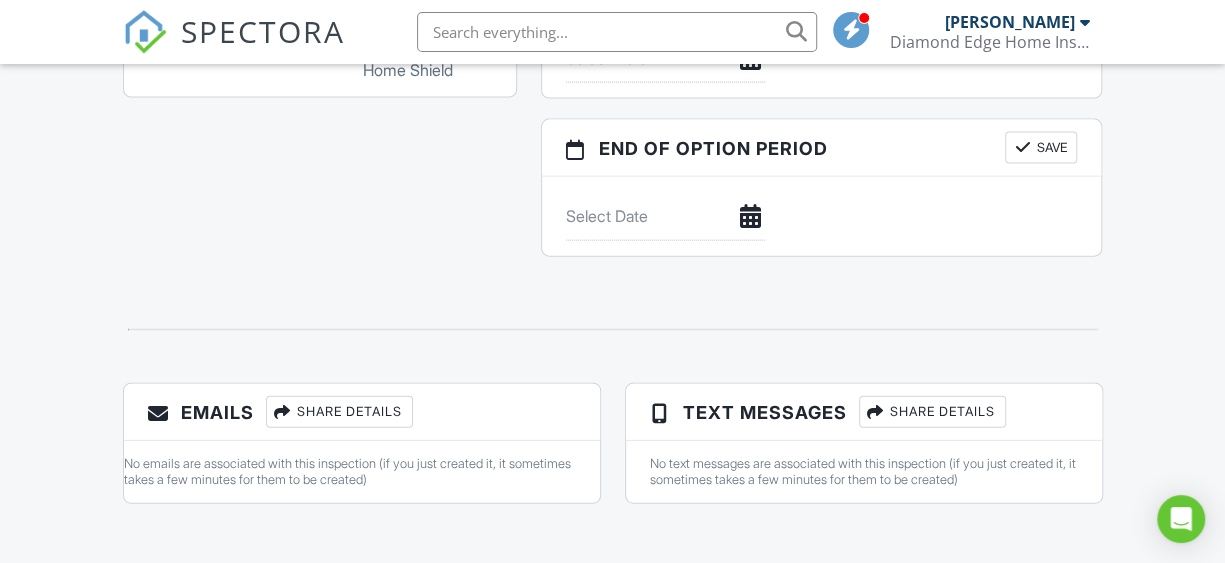 click on "Share Details" at bounding box center (339, 412) 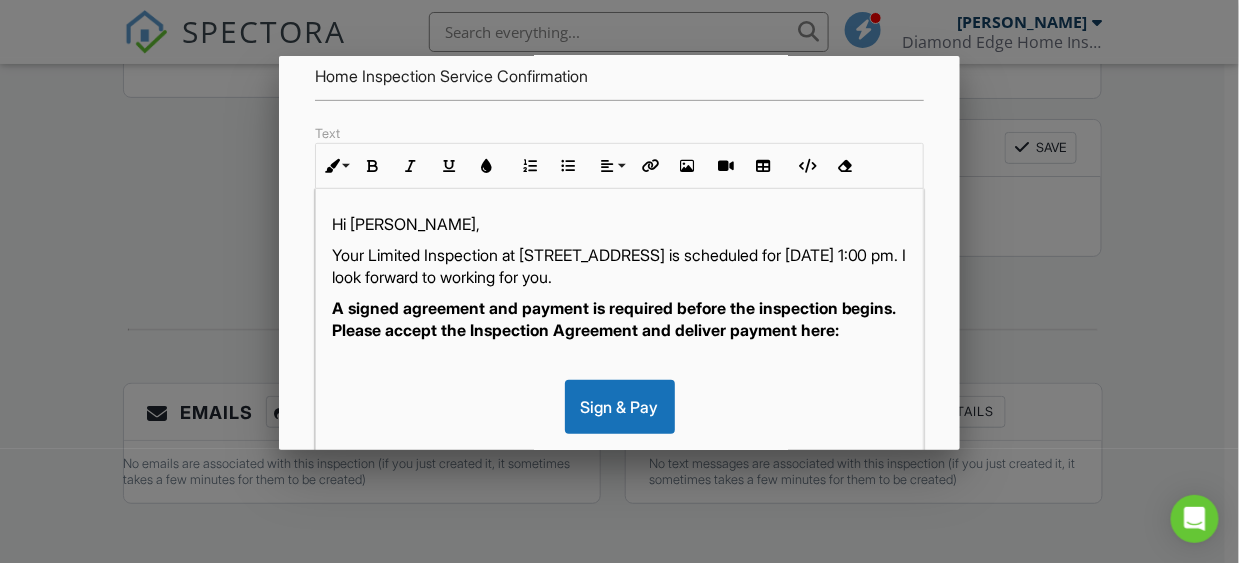 scroll, scrollTop: 266, scrollLeft: 0, axis: vertical 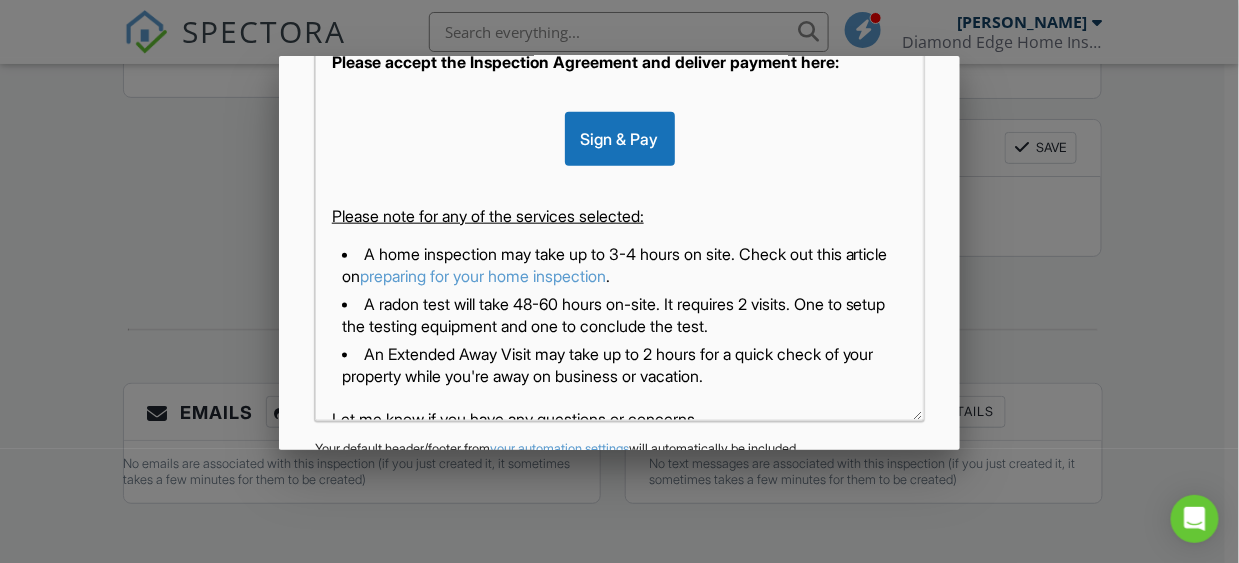 click at bounding box center (619, 92) 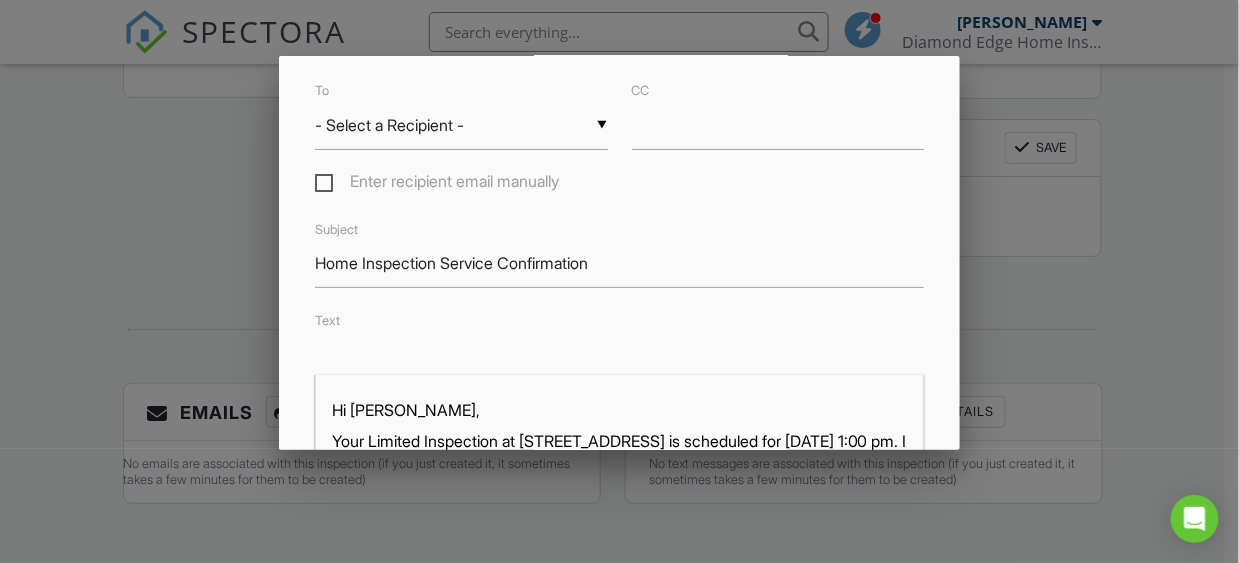 scroll, scrollTop: 0, scrollLeft: 0, axis: both 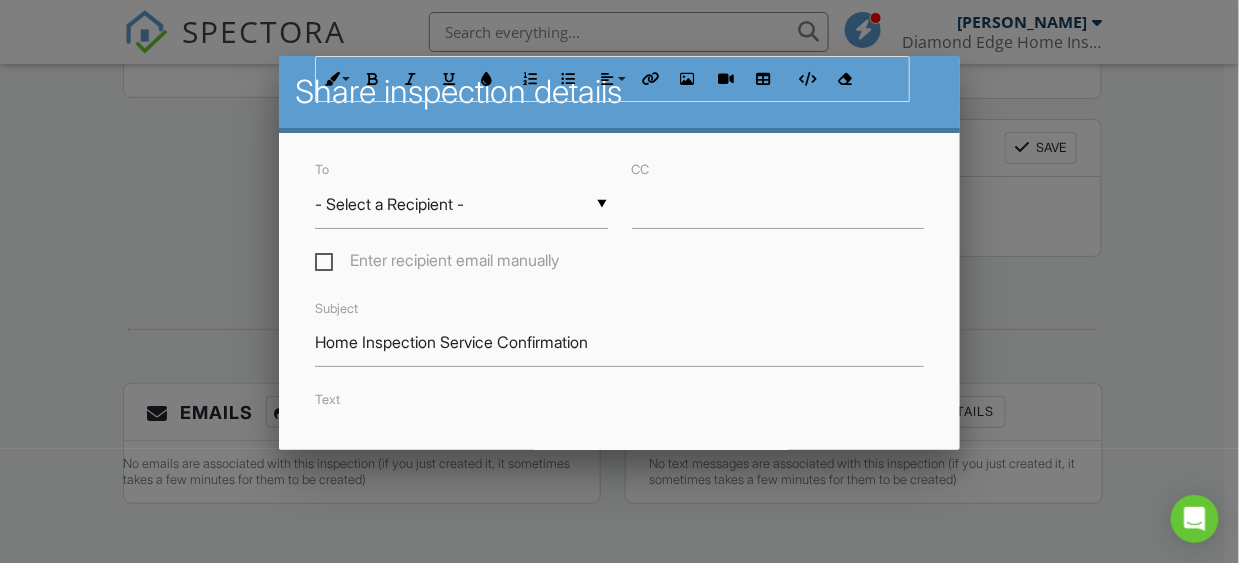 click at bounding box center [619, 252] 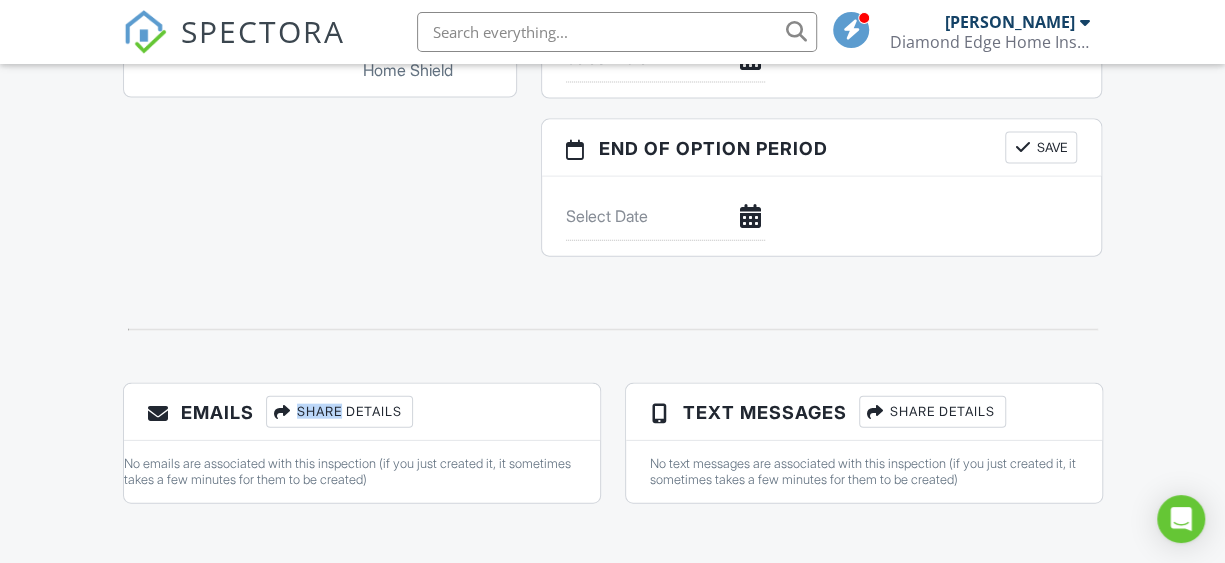 click on "Share Details" at bounding box center [339, 412] 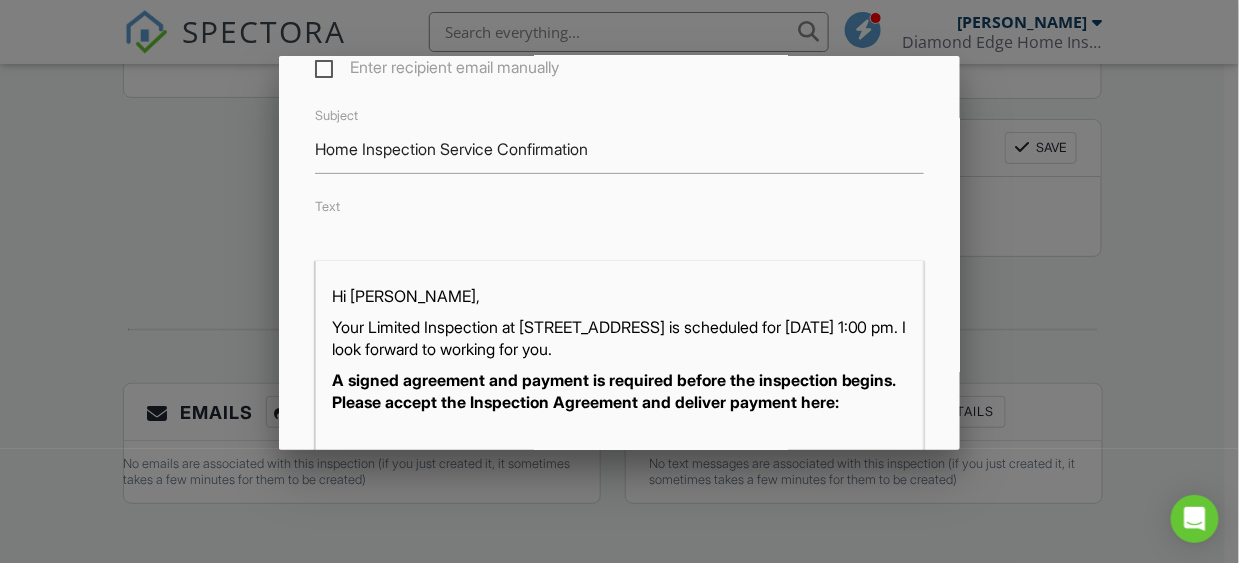 scroll, scrollTop: 266, scrollLeft: 0, axis: vertical 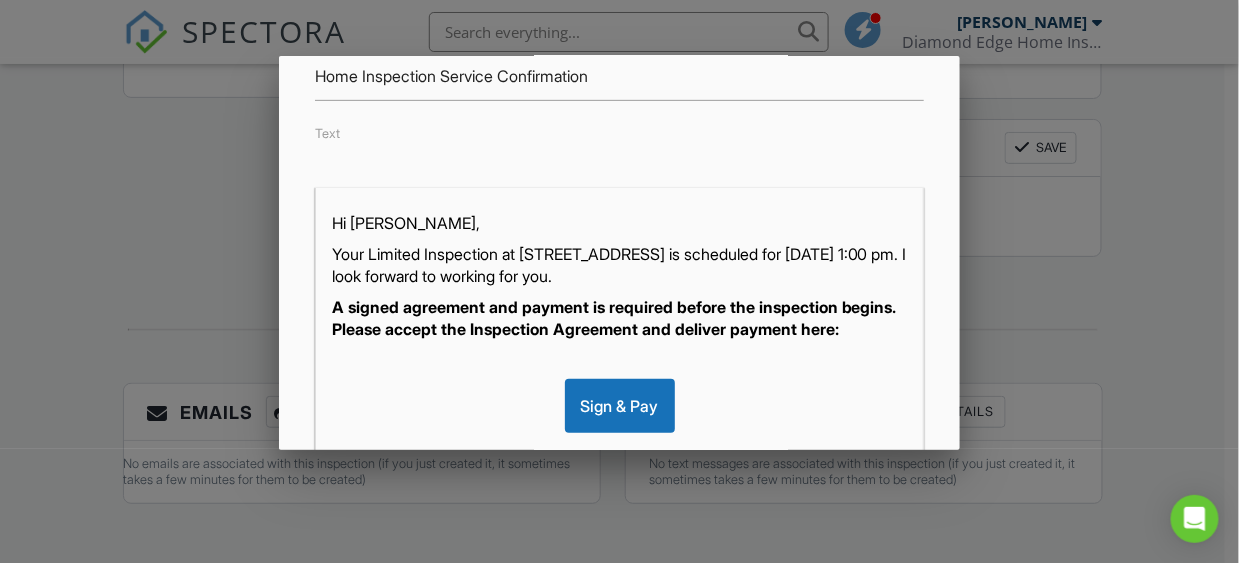 click at bounding box center (619, 252) 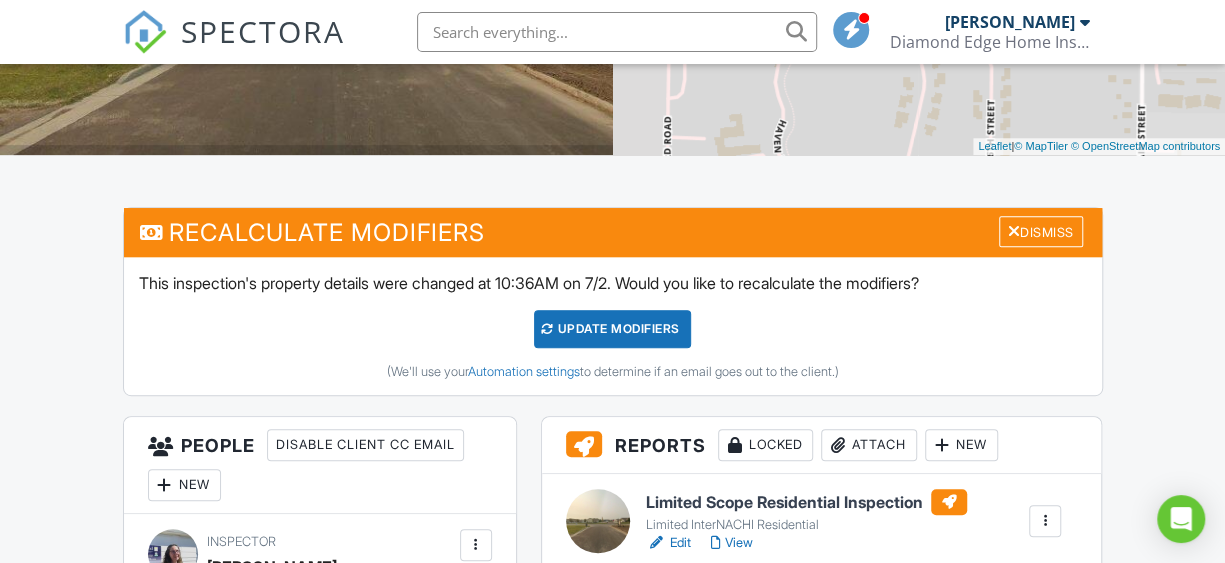 scroll, scrollTop: 533, scrollLeft: 0, axis: vertical 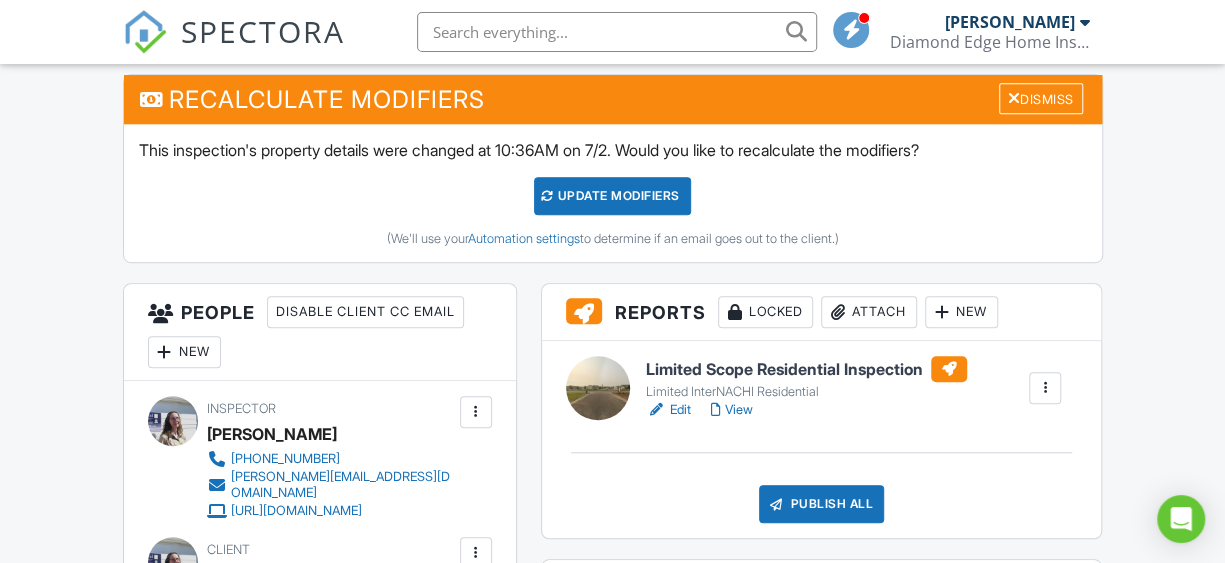 click on "Edit" at bounding box center [668, 410] 